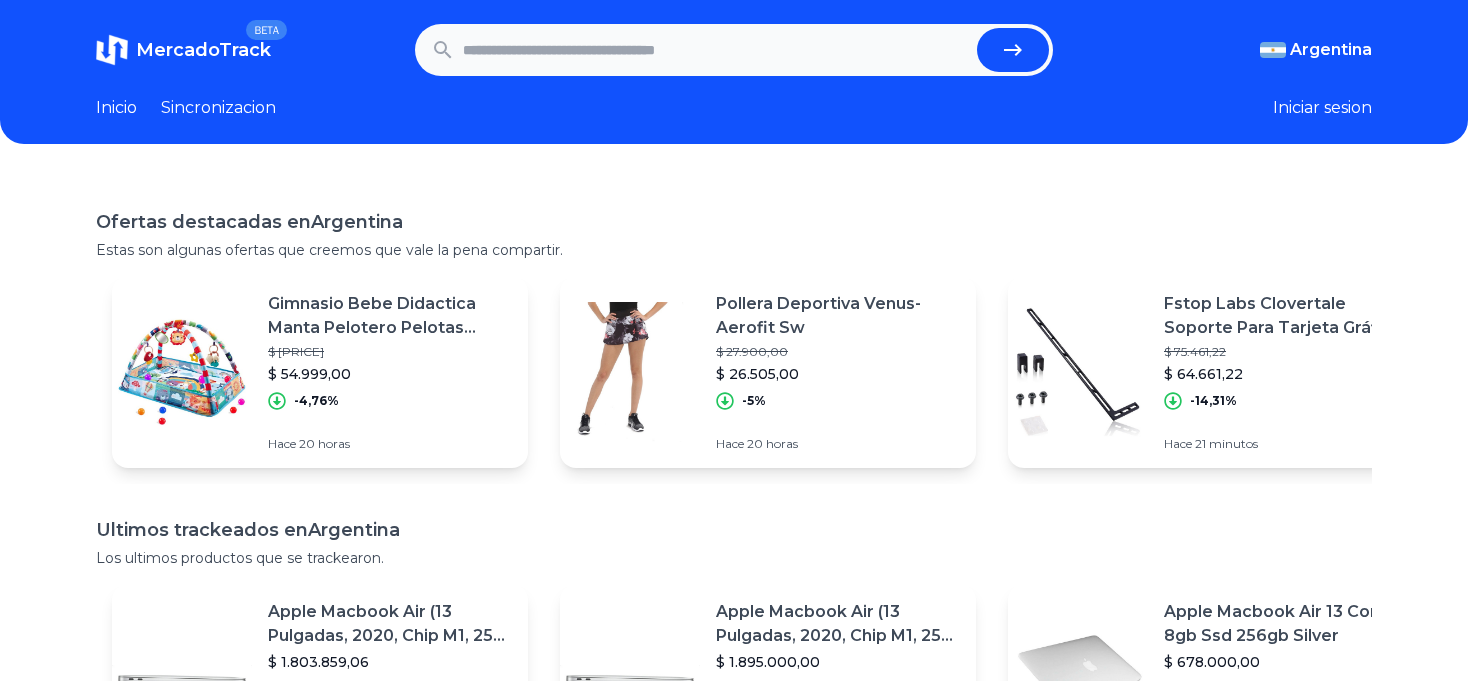 scroll, scrollTop: 0, scrollLeft: 0, axis: both 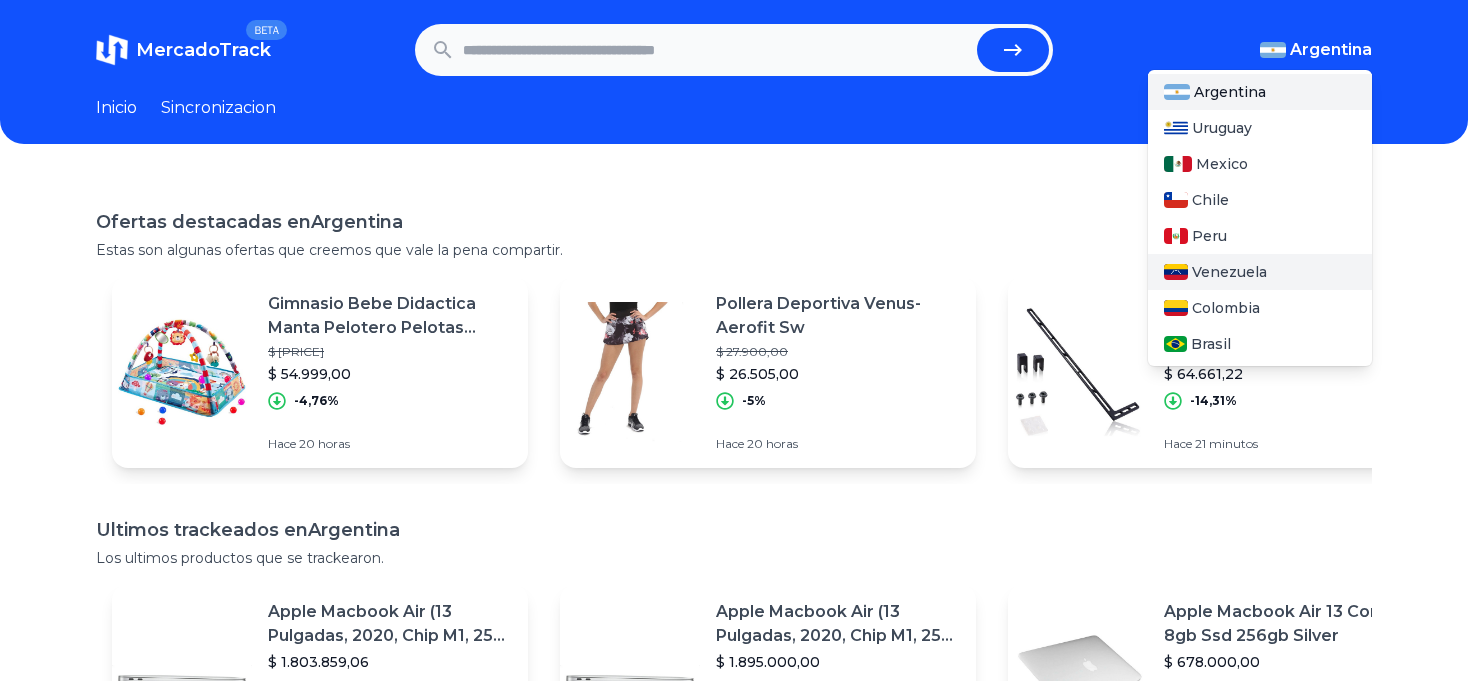 click on "Venezuela" at bounding box center [1229, 272] 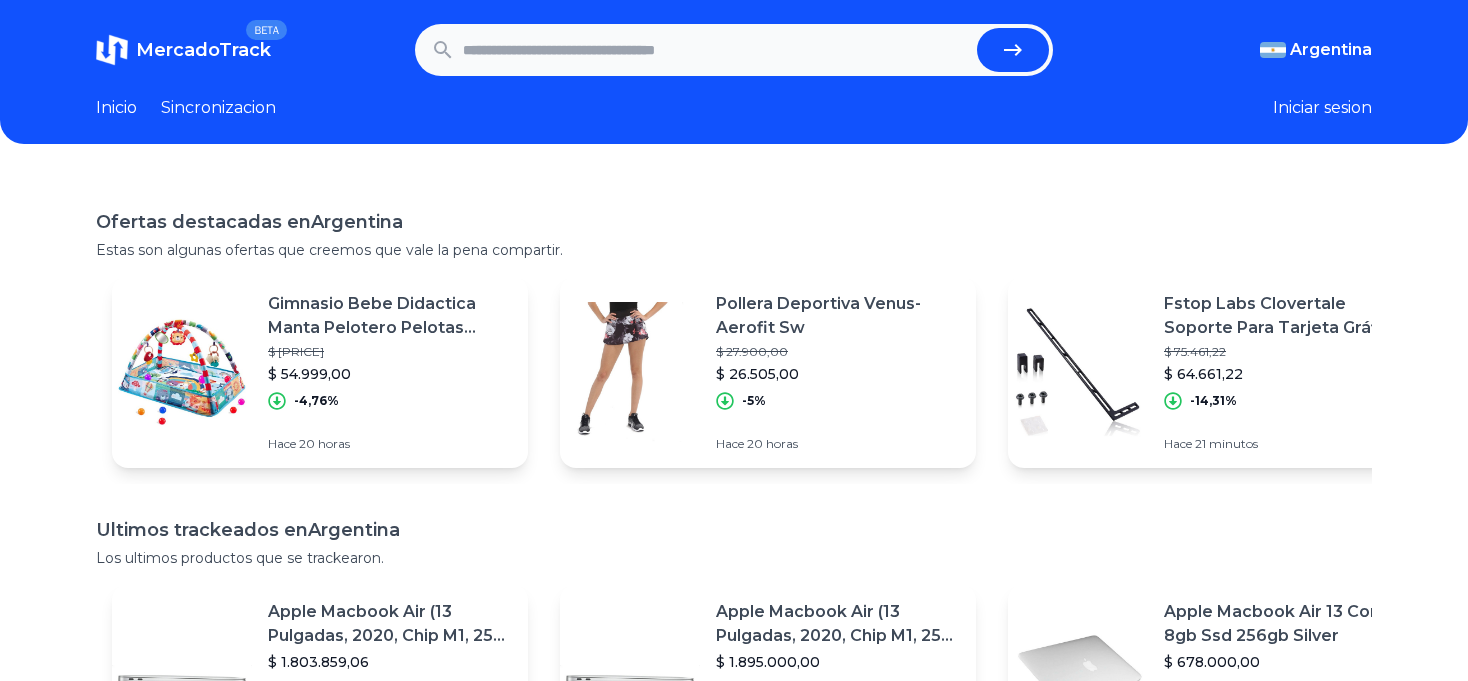 click on "Ofertas destacadas en  Argentina Estas son algunas ofertas que creemos que vale la pena compartir. Gimnasio Bebe Didactica Manta Pelotero Pelotas Babymovil $ [PRICE] $ [PRICE] [PERCENT] Hace [TIME] Pollera Deportiva Venus- Aerofit Sw $ [PRICE] $ [PRICE] [PERCENT] Hace [TIME] Fstop Labs Clovertale Soporte Para Tarjeta Gráfica Gpu, Para $ [PRICE] $ [PRICE] [PERCENT] Hace [TIME] Short Corto Liso De Algodón Rustico Hombres $ [PRICE] $ [PRICE] [PERCENT] Hace [TIME] Eucerin Solar Pigment Control Tono Medio Fps50 X 50 Ml $ [PRICE] $ [PRICE] [PERCENT] Hace [TIME] Campera Para Moto Softshell Tech Stav Grad Con Capucha $ [PRICE] $ [PRICE] [PERCENT] Hace [TIME] Set Calendario De Adviento Humor Primero Rojo Regalo Mujer $ [PRICE] $ [PRICE] [PERCENT] Hace [TIME] Kekol K-4035. Laca Pliuretanica Premium. 1 Lt Brillante $ [PRICE] $ [PRICE] [PERCENT] Hace [TIME] Caja Fuerte 20x30x9 Embutir Buzon Pared Fina Amurar E2 C/b $ [PRICE] $ [PRICE] [PERCENT] Hace [TIME]" at bounding box center (734, 516) 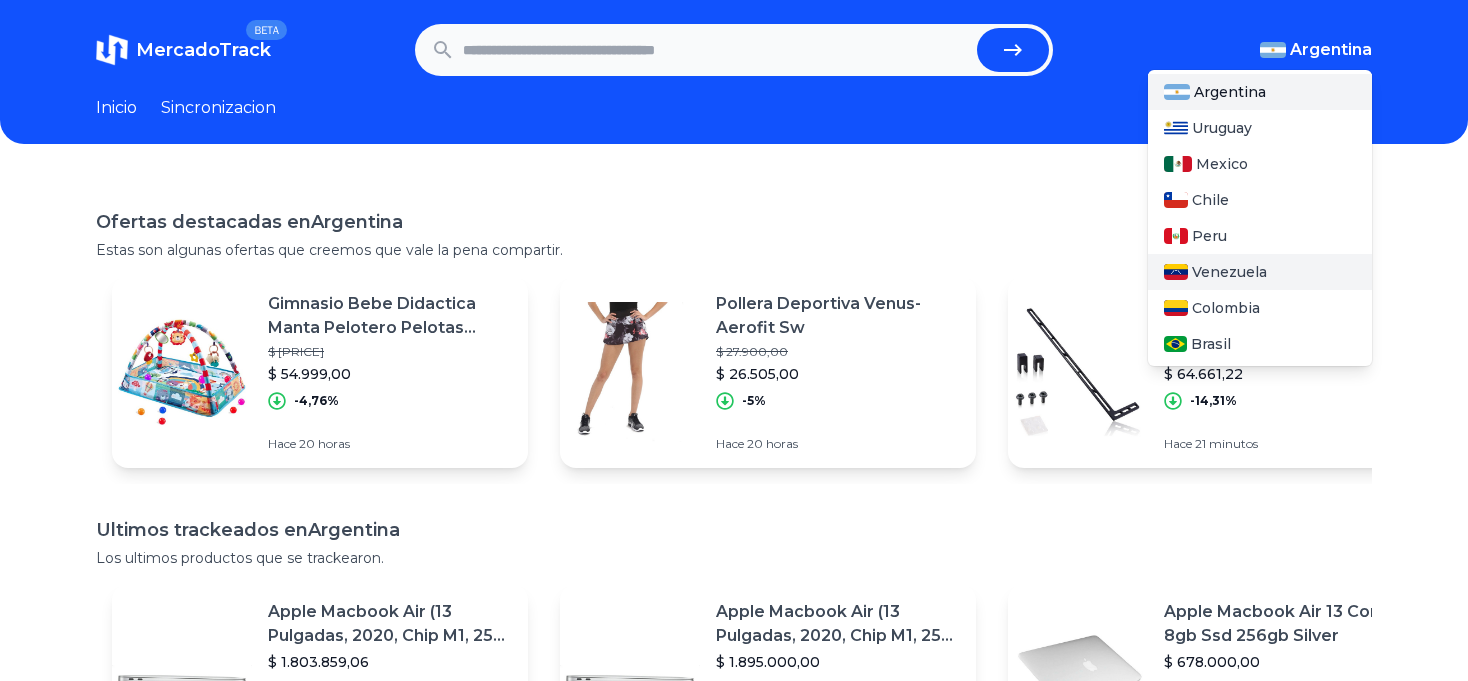 click on "Venezuela" at bounding box center (1260, 272) 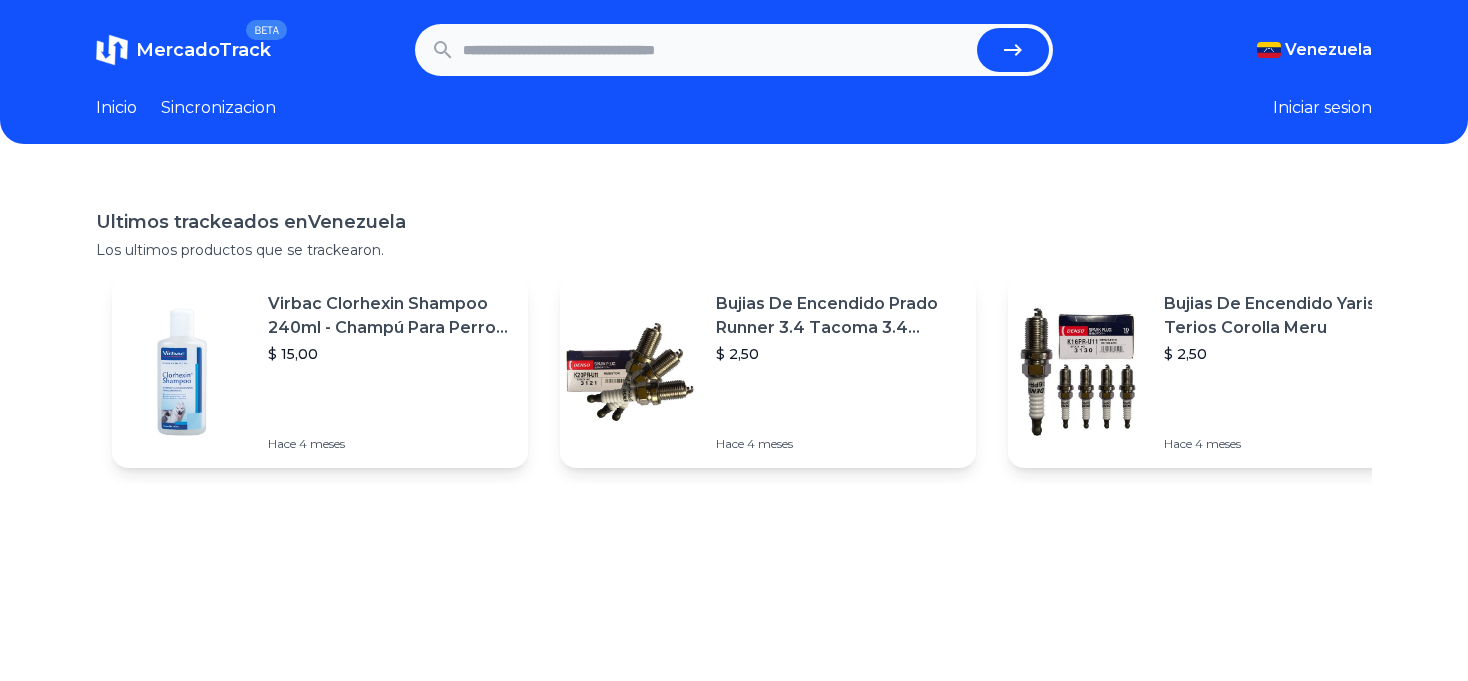 click on "Ultimos trackeados en  [COUNTRY] Los ultimos productos que se trackearon. Virbac Clorhexin Shampoo 240ml - Champú Para Perros Y Gatos $ [PRICE] Hace   4 meses Bujias De Encendido Prado Runner 3.4 Tacoma 3.4 Corolla $ [PRICE] Hace   4 meses Bujias De Encendido Yaris Terios Corolla Meru $ [PRICE] Hace   4 meses Bujias De Encendido Civic Accord Fit Mazda 3 $ [PRICE] Hace   4 meses Bujia Denso K20pr-u11 Toyota Nissan Mitsubishi $ [PRICE] Hace   4 meses Bujia Encendido Corolla New Sensation 2003-2008 Denso Orig $ [PRICE] Hace   4 meses Bujia Encendido Yaris Sol 2001 2002 2003 2004 2005 Denso Ori $ [PRICE] Hace   4 meses Bujia Encendido Renault Logan Clio Dodge Dakota Caliber $ [PRICE] Hace   4 meses Bujia Encendido Corolla Sky 1992-1999 Denso Original  $ [PRICE] Hace   4 meses Bujia Encendido Corolla Baby Camry 1992-1999 Denso Original  $ [PRICE] Hace   4 meses" at bounding box center [734, 516] 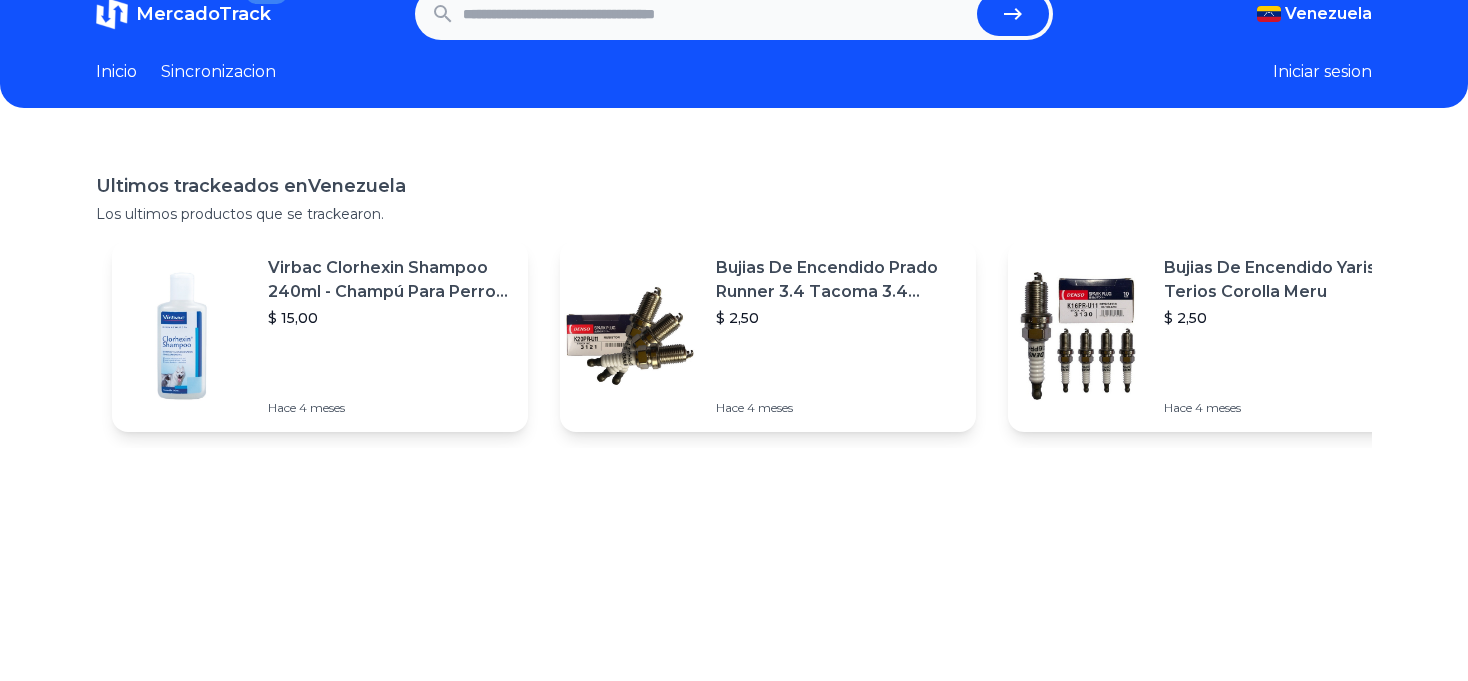 scroll, scrollTop: 43, scrollLeft: 0, axis: vertical 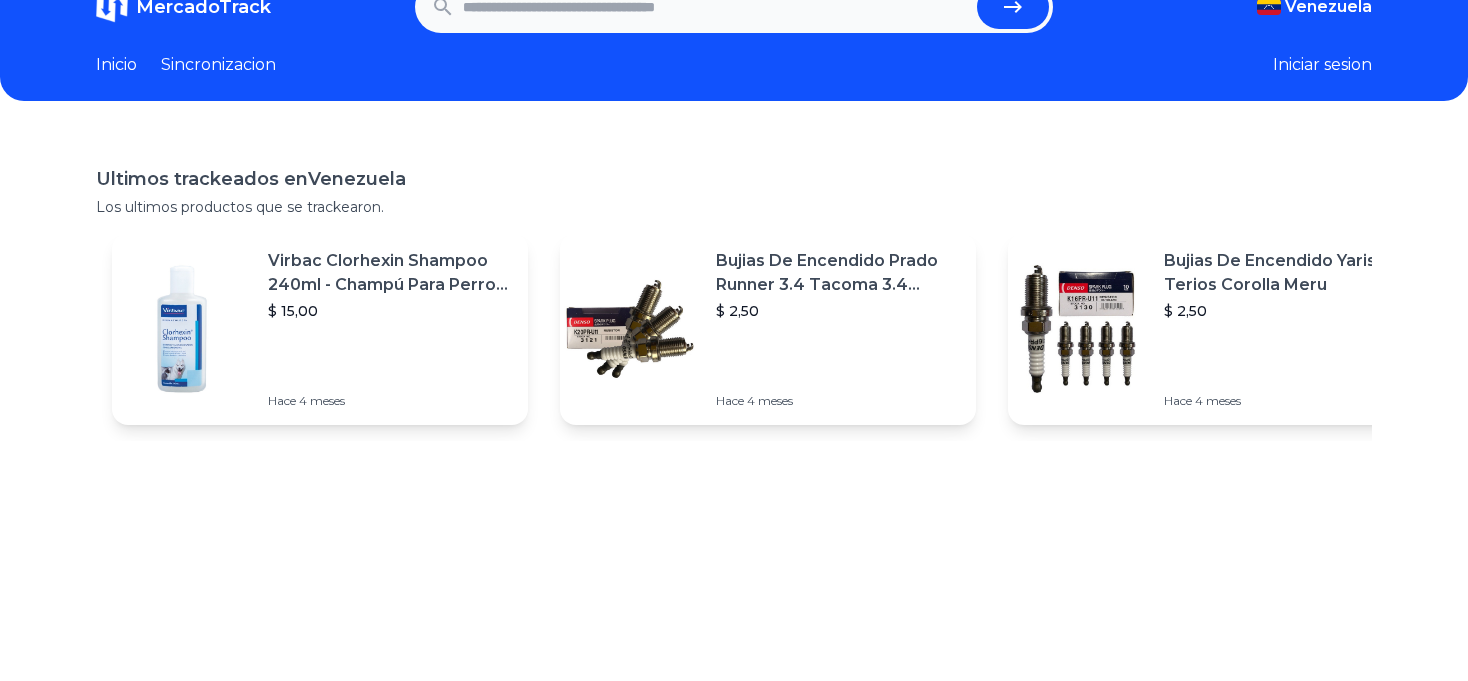 click on "Virbac Clorhexin Shampoo 240ml - Champú Para Perros Y Gatos $ [PRICE] Hace [TIME]" at bounding box center (398, 329) 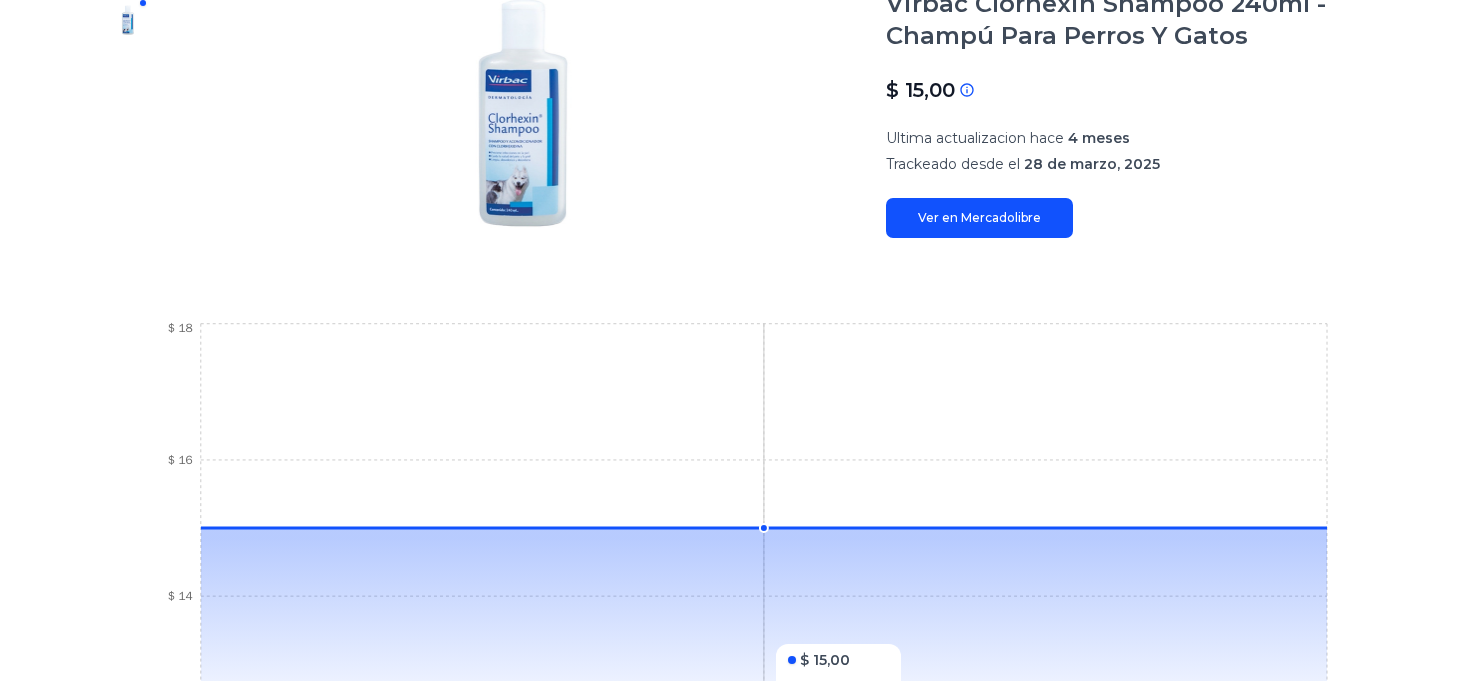 scroll, scrollTop: 311, scrollLeft: 0, axis: vertical 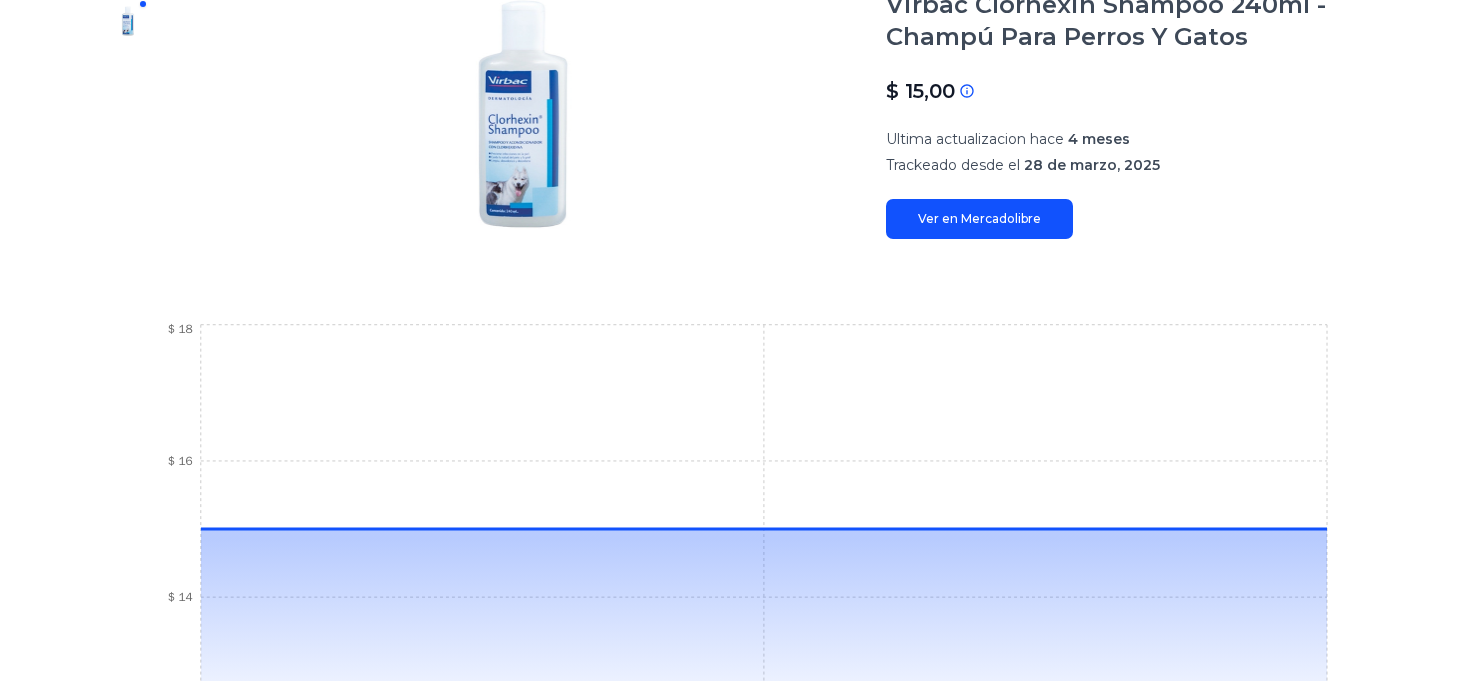 click on "Ver en Mercadolibre" at bounding box center [979, 219] 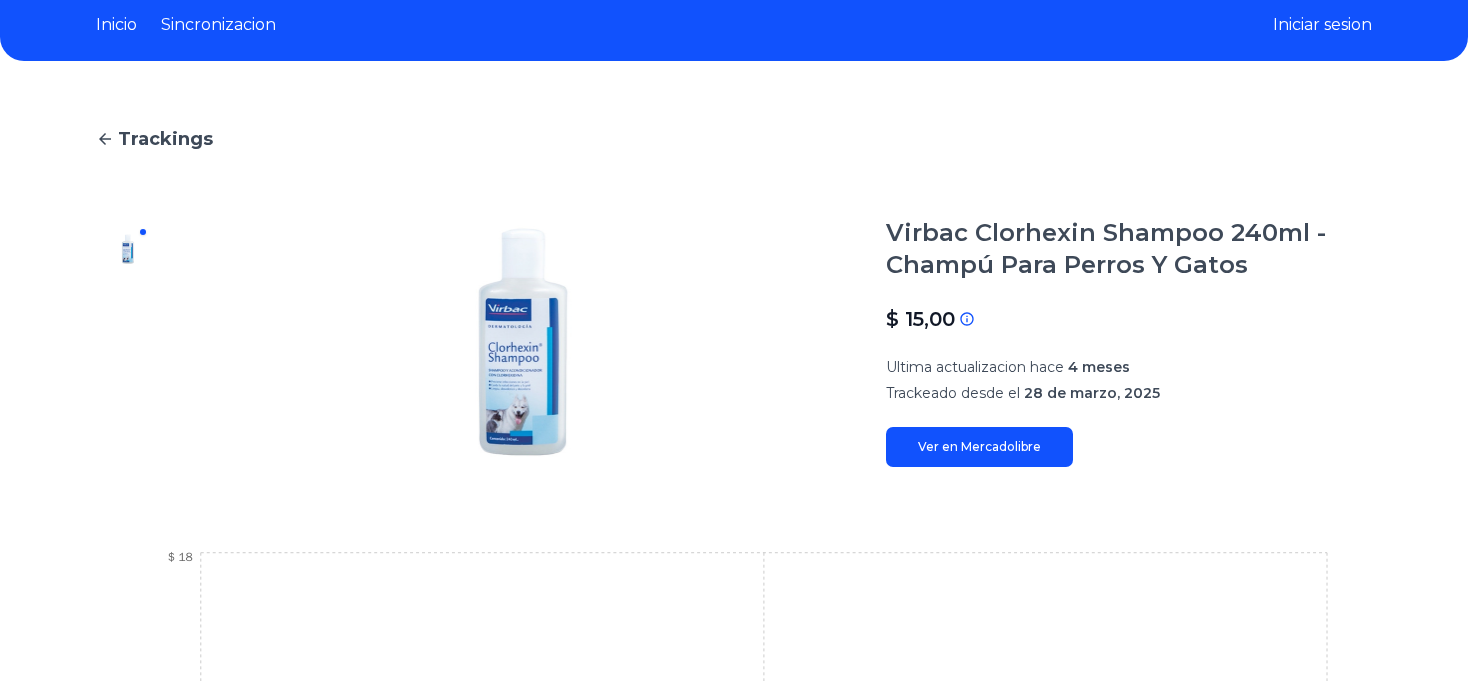 scroll, scrollTop: 79, scrollLeft: 0, axis: vertical 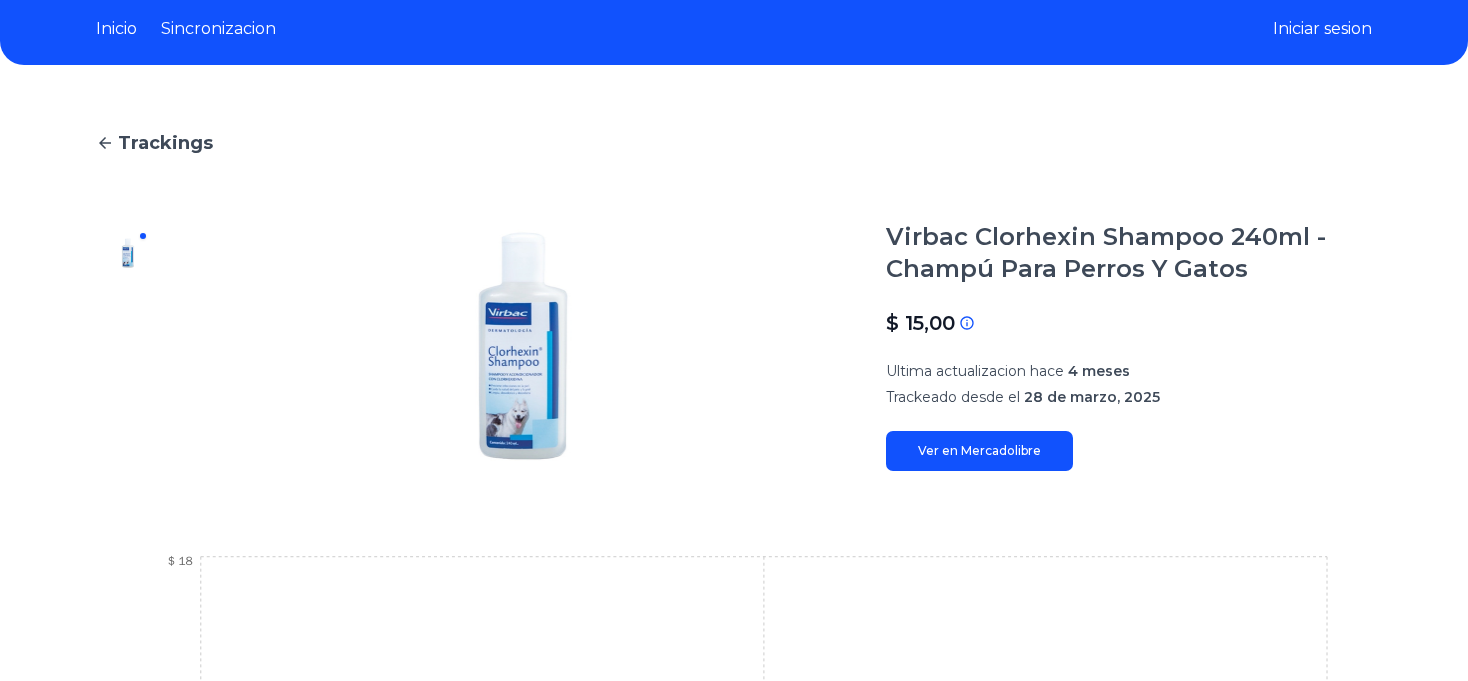 click on "Trackings Virbac Clorhexin Shampoo 240ml - Champú Para Perros Y Gatos $ [PRICE] Si el precio no coincide con el precio actual de MercadoLibre, se debe a una de las siguientes razones: El tracking todavia no fue actualizado en nuestro servidor y sera actualizado en las proximas horas La API de MercadoLibre esta fallando o no devuelve el precio correcto Ultima actualizacion hace   [TIME] Trackeado desde el   [DATE] [DATE] $ [PRICE] $ [PRICE] $ [PRICE] $ [PRICE]" at bounding box center (734, 585) 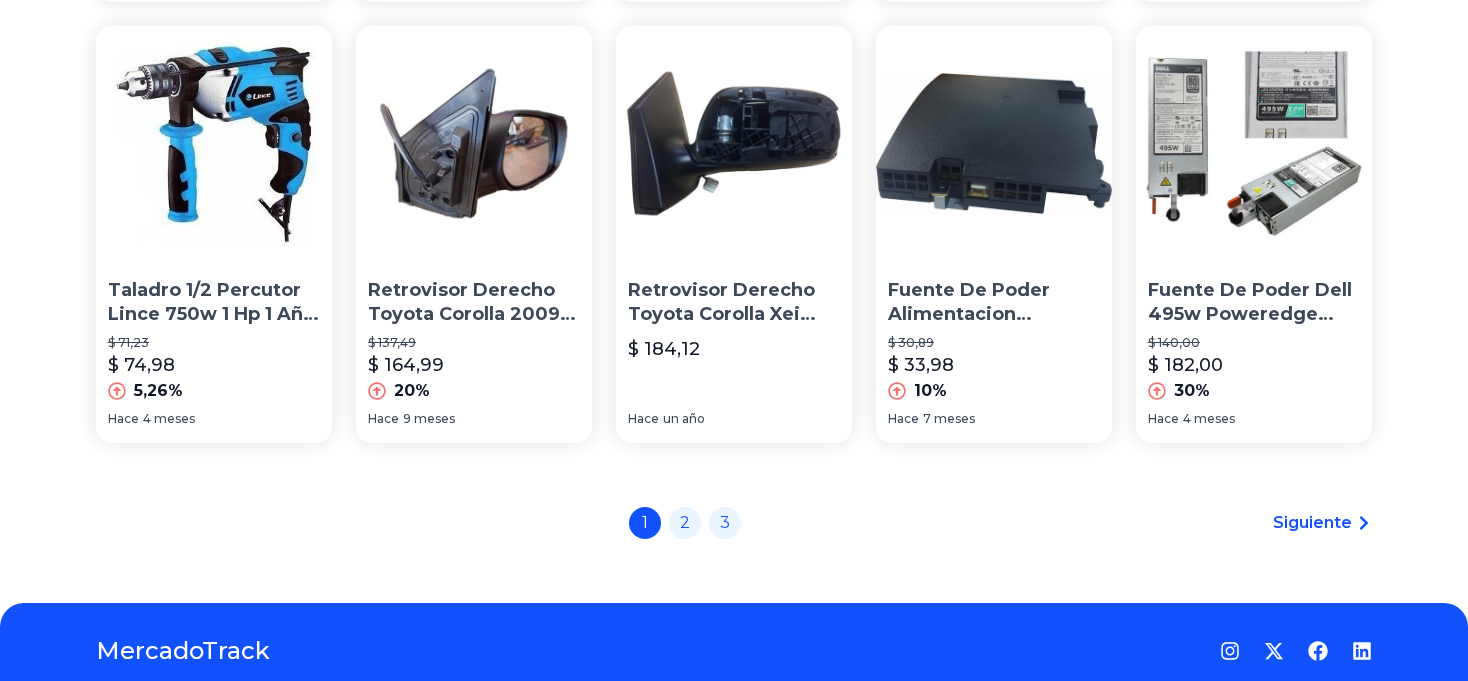 scroll, scrollTop: 1584, scrollLeft: 0, axis: vertical 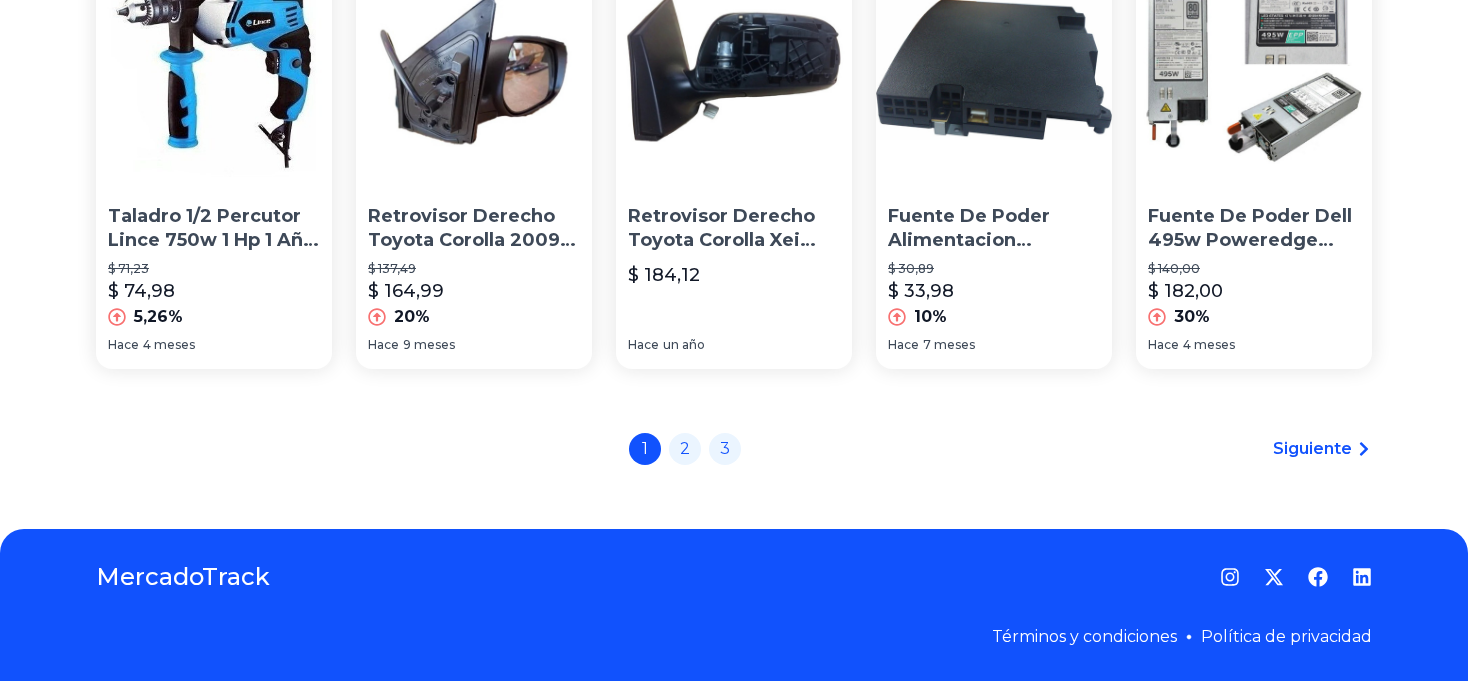 click on "Amortiguador Delantero Mitsubishi Lancer 1.3 1.5 Monroe ** $ [PRICE] $ [PRICE] [PERCENT] Hace [TIME] Bolsas Con Cierre Hermetico Tipo Ziplock  3x4  Pulgadas $ [PRICE] Hace [TIME] Montaje Guaya Aceleración Outlook Empire Original Keeway  $ [PRICE] $ [PRICE] [PERCENT] Hace [TIME] Breaker Termomagnético Dc 2x125 Riel Din 125a Batería Panel $ [PRICE] $ [PRICE] [PERCENT] Hace [TIME]  Adaptador Micrófono De Mano Rode Interview Go Wireless $ [PRICE] Hace [TIME] Bello Townhouse Actualizado. 3h. Terraza. Costa Azul $ [PRICE] $ [PRICE] [PERCENT] Hace [TIME] Collar Relicario Alas Gira Tiempo Hermione Potter Reliquias $ [PRICE] Hace [TIME] 10 Pieza Nombre Frasco Cristal Arroz Colgante 0.236 in Ancho $ [PRICE] Hace [TIME] Mini Botellitas Frascos De Vidrio Tapa Corcho 10ml $ [PRICE] Hace [TIME] Frasco 10ml P/muestras De Vidrio Con Tapa  $ [PRICE] Hace [TIME] Webcam 2mp 1080p Hikvision Con Micrófono Usb 2.0 Ds-uc2 $ [PRICE] $ [PRICE] [PERCENT] Hace [TIME] Niaviben Streaming Cam 1080p Full Hd Usb Computadora Camara $ [PRICE] $ [PRICE] [PERCENT]" at bounding box center [734, -454] 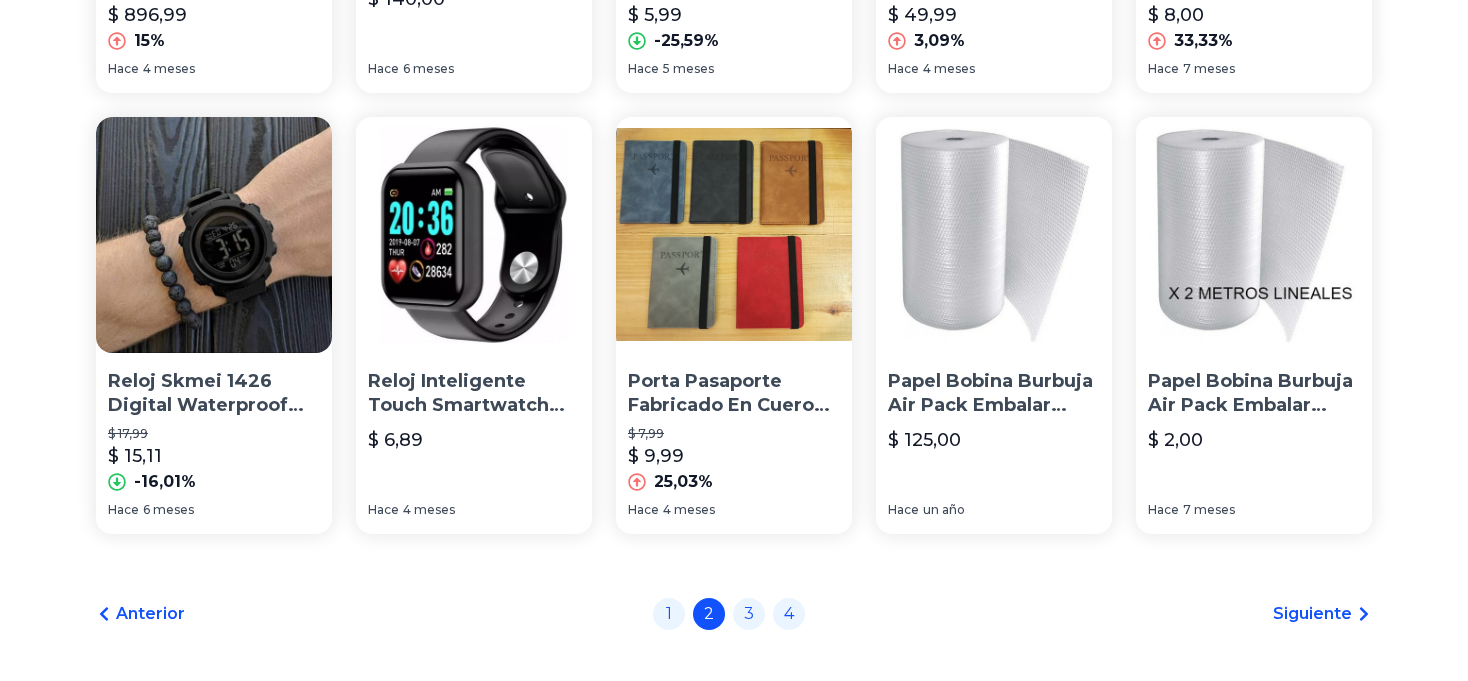 scroll, scrollTop: 1415, scrollLeft: 0, axis: vertical 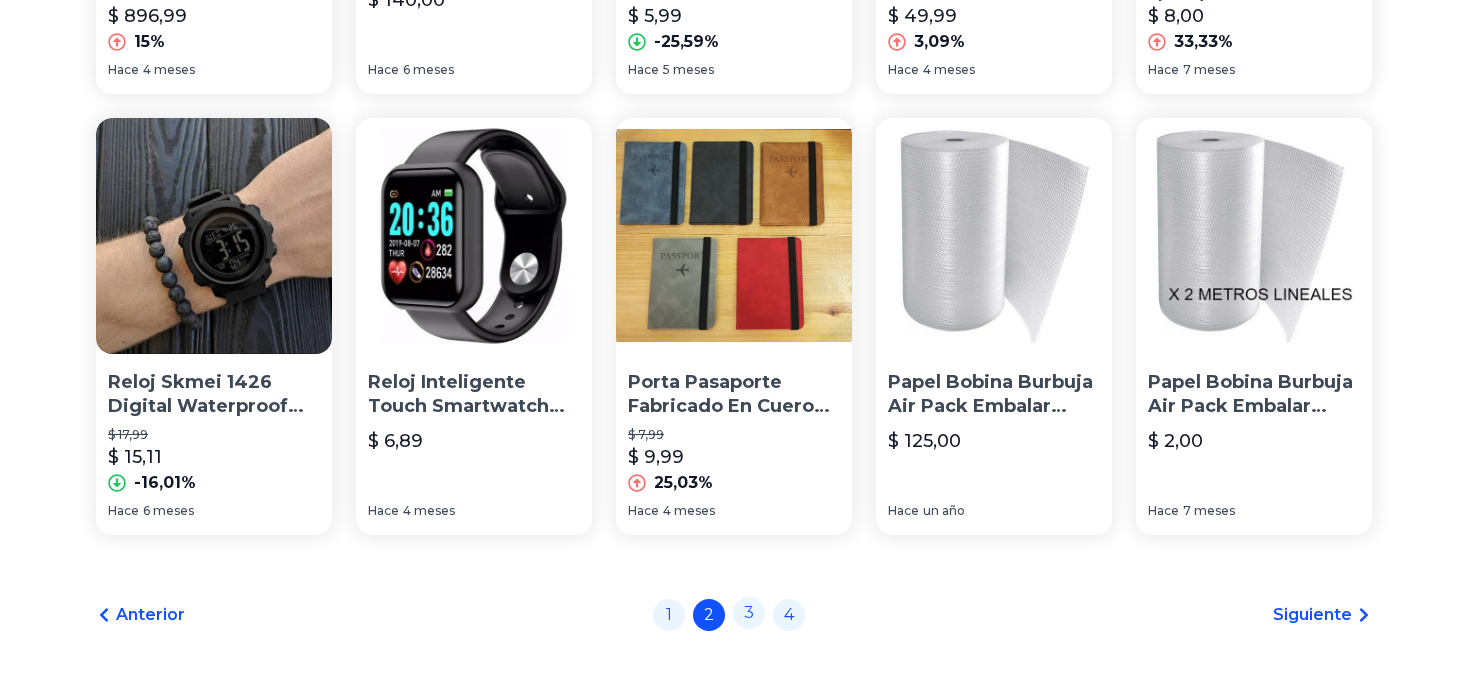click on "3" at bounding box center [749, 613] 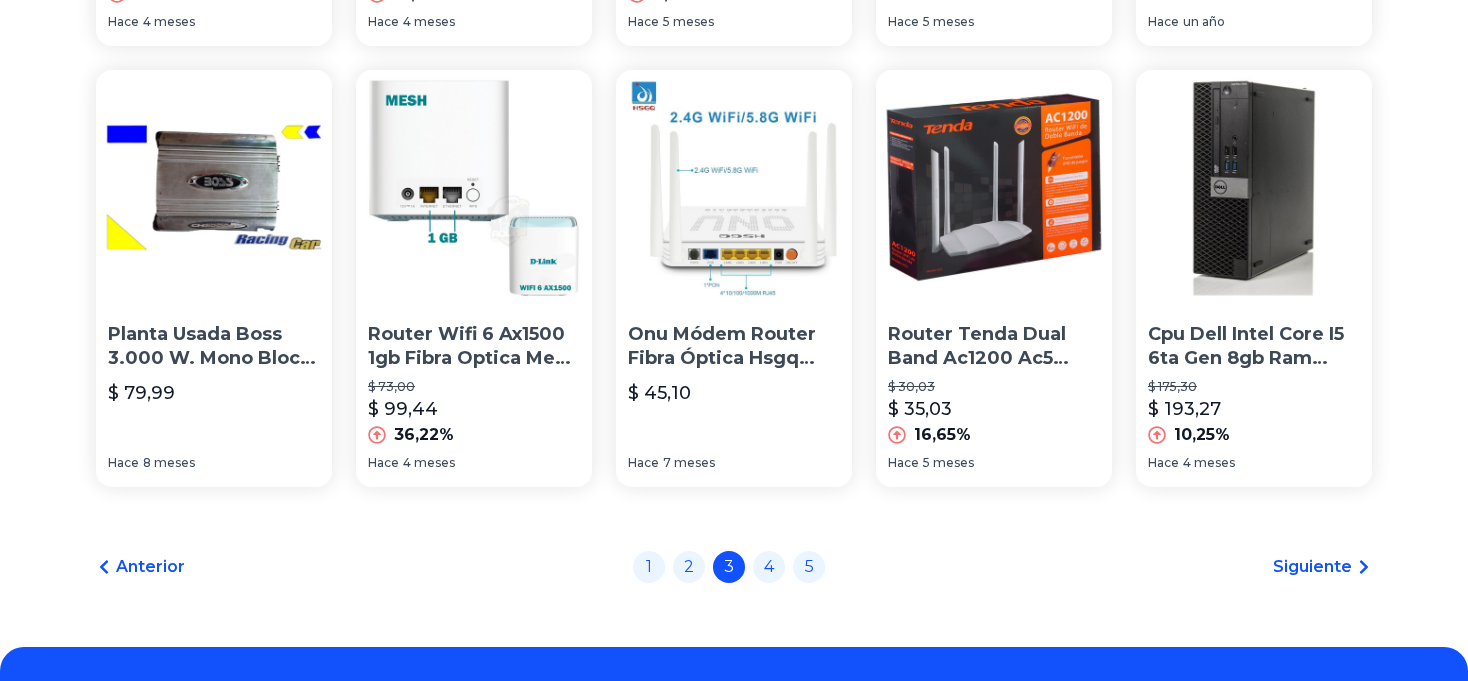scroll, scrollTop: 1584, scrollLeft: 0, axis: vertical 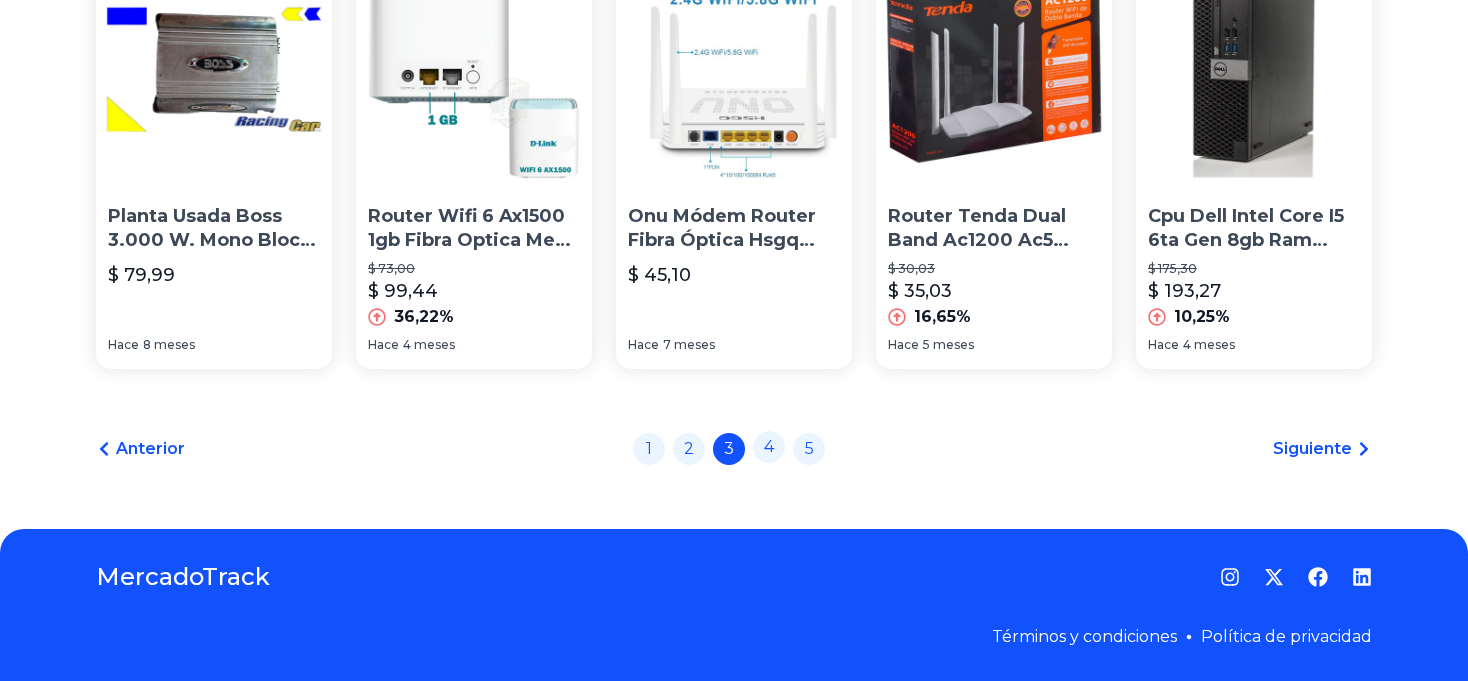 click on "4" at bounding box center (769, 447) 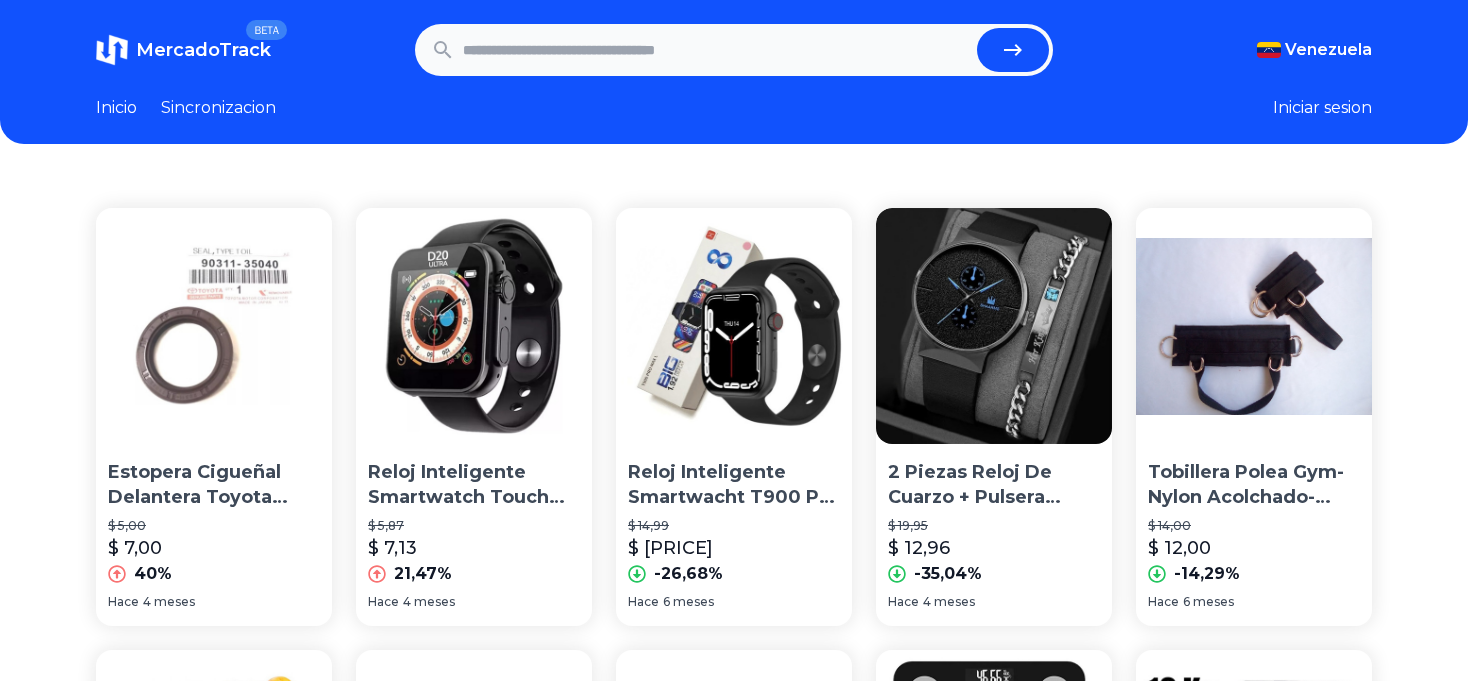 click on "Reloj Inteligente Smartwatch Touch Bluetooh Android  Kh" at bounding box center [474, 485] 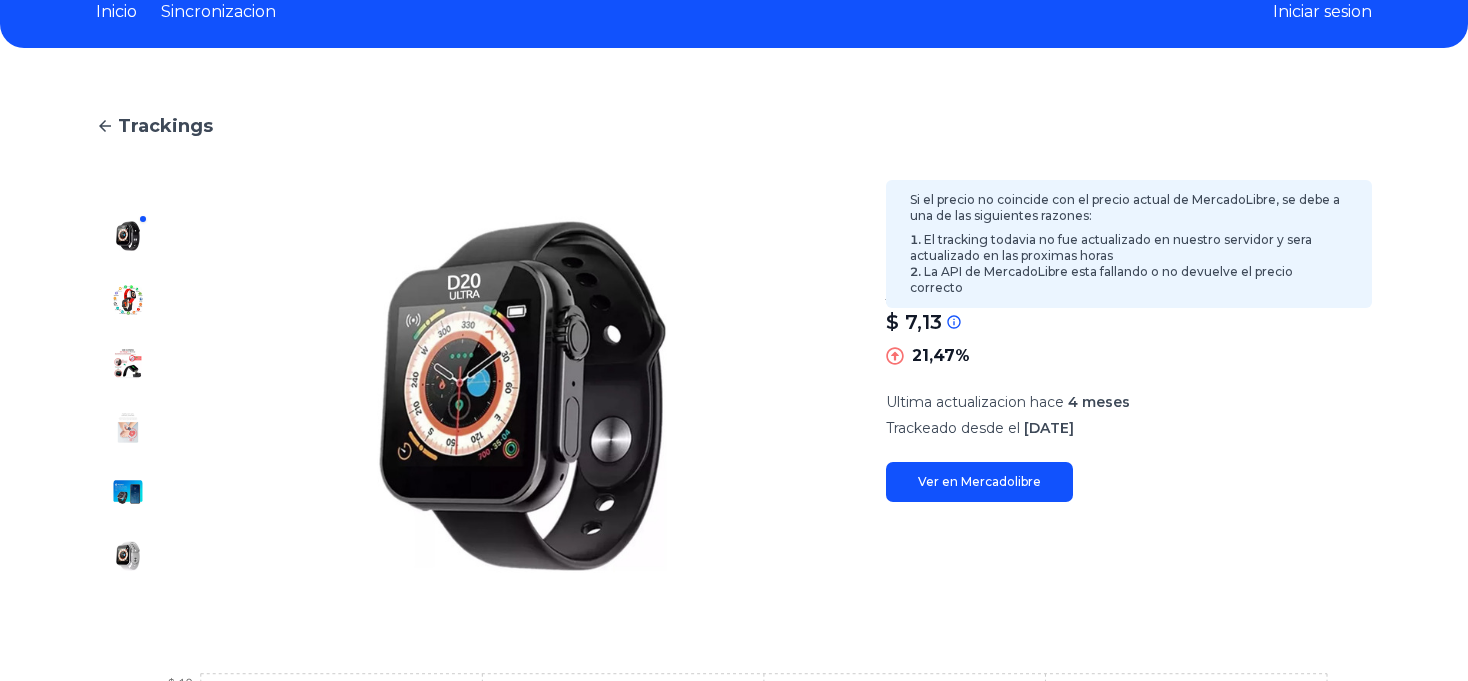 scroll, scrollTop: 98, scrollLeft: 0, axis: vertical 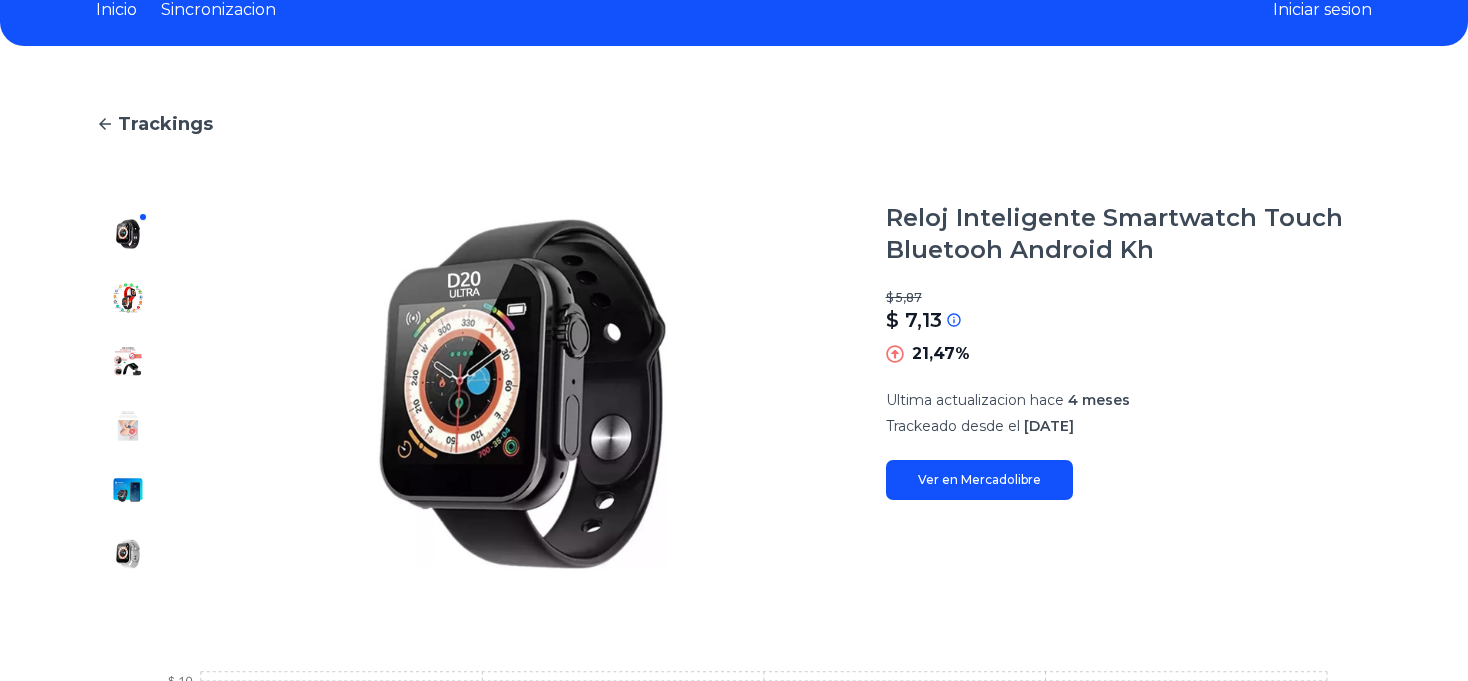 click on "Ver en Mercadolibre" at bounding box center (979, 480) 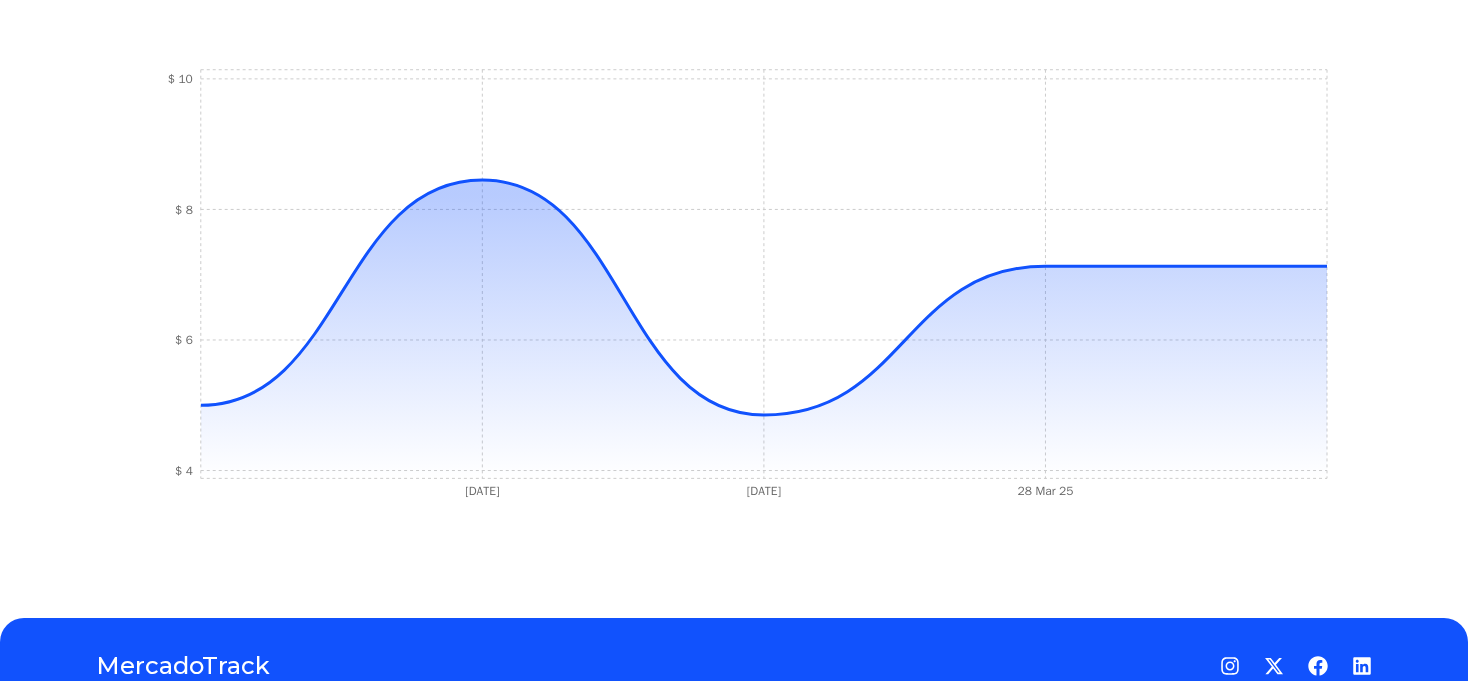 scroll, scrollTop: 708, scrollLeft: 0, axis: vertical 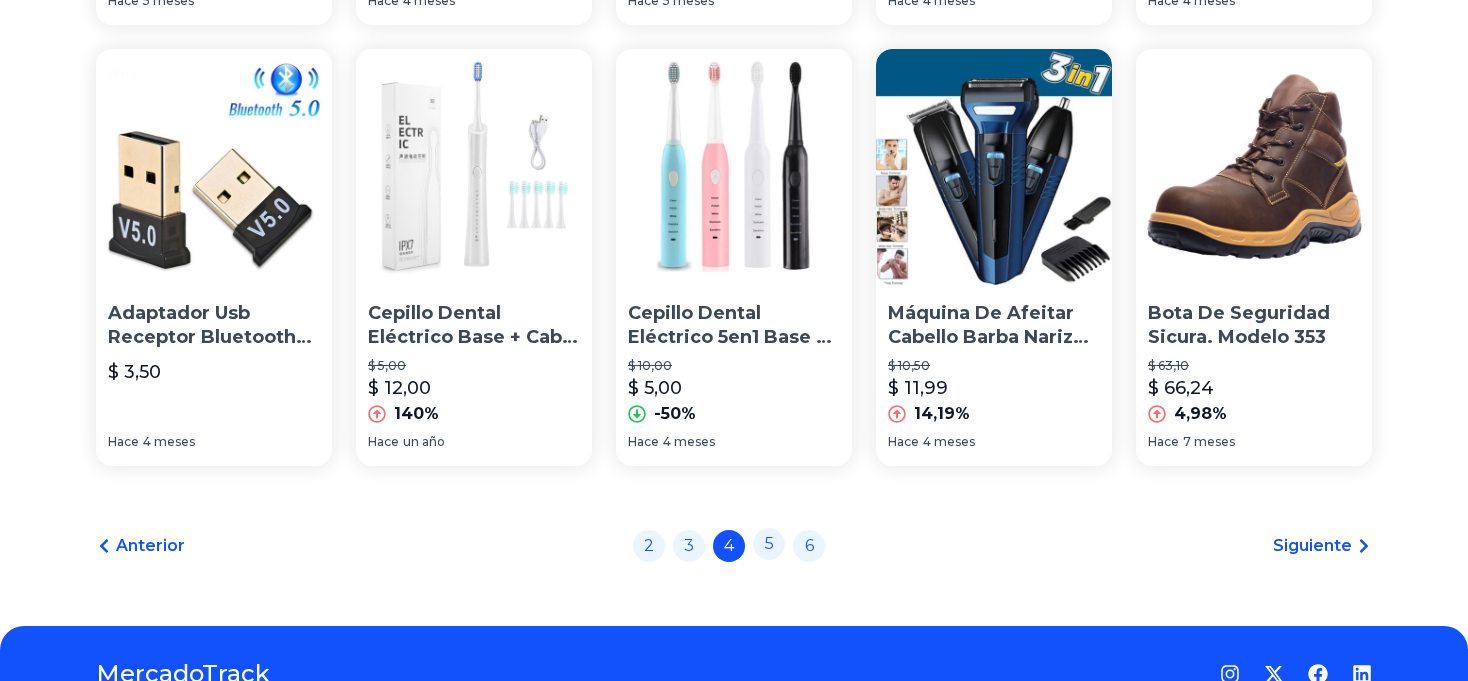 click on "5" at bounding box center [769, 544] 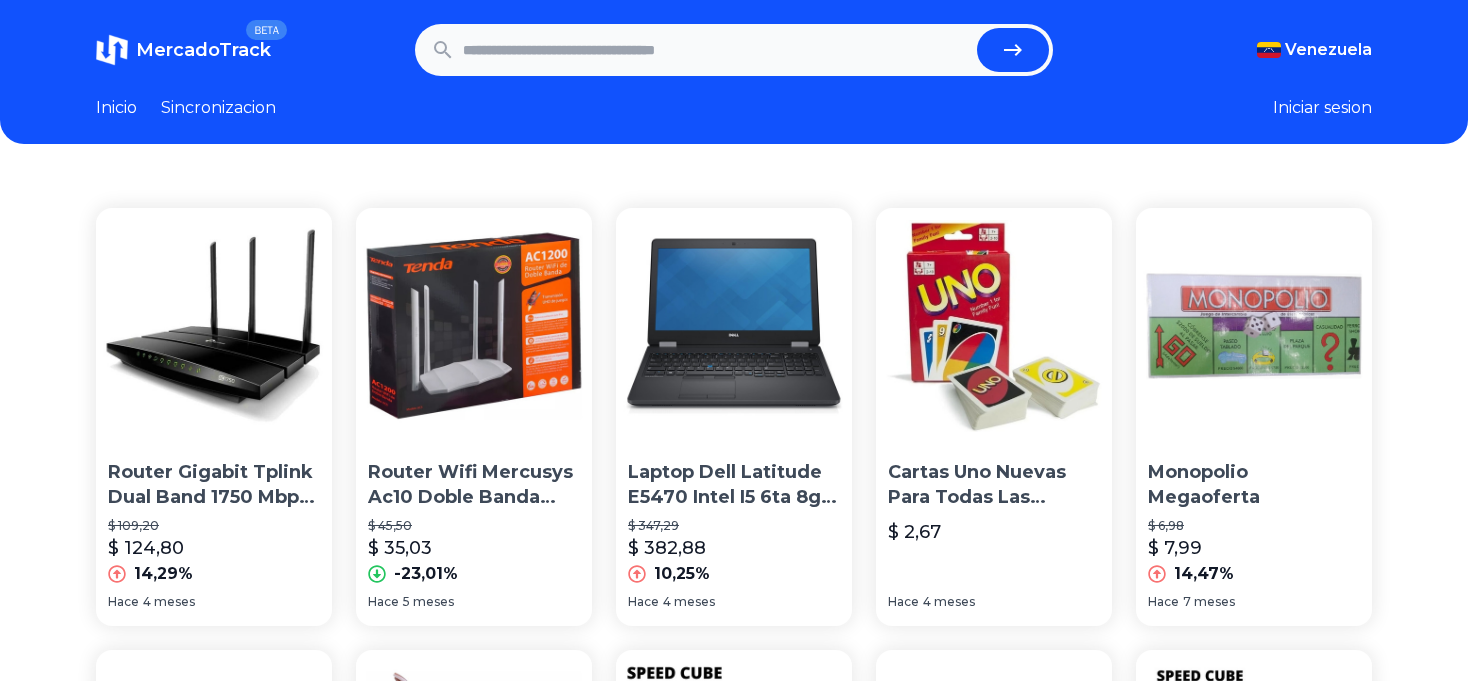 click on "Sincronizacion" at bounding box center (218, 108) 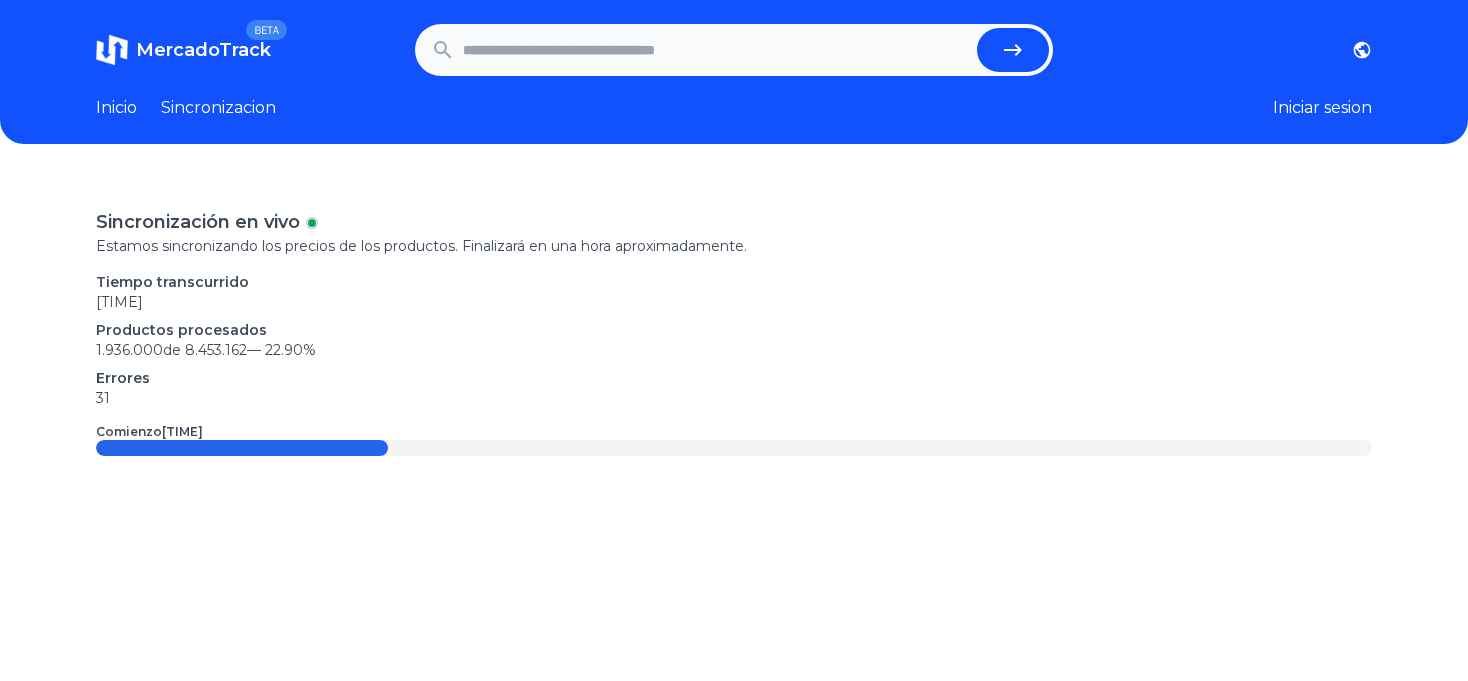 click on "MercadoTrack | Virbac Clorhexin Shampoo 240ml - Champú Para Perros Y Gatos MercadoTrack BETA [COUNTRY] [COUNTRY] [COUNTRY] [COUNTRY] [COUNTRY] [COUNTRY] [COUNTRY] [COUNTRY] [COUNTRY] [COUNTRY] [COUNTRY] [COUNTRY] [COUNTRY] [COUNTRY] [COUNTRY] [COUNTRY] [COUNTRY] [COUNTRY] [COUNTRY] [COUNTRY] [COUNTRY] [COUNTRY] [COUNTRY] [COUNTRY] Inicio Sincronizacion Iniciar sesion" at bounding box center [734, 72] 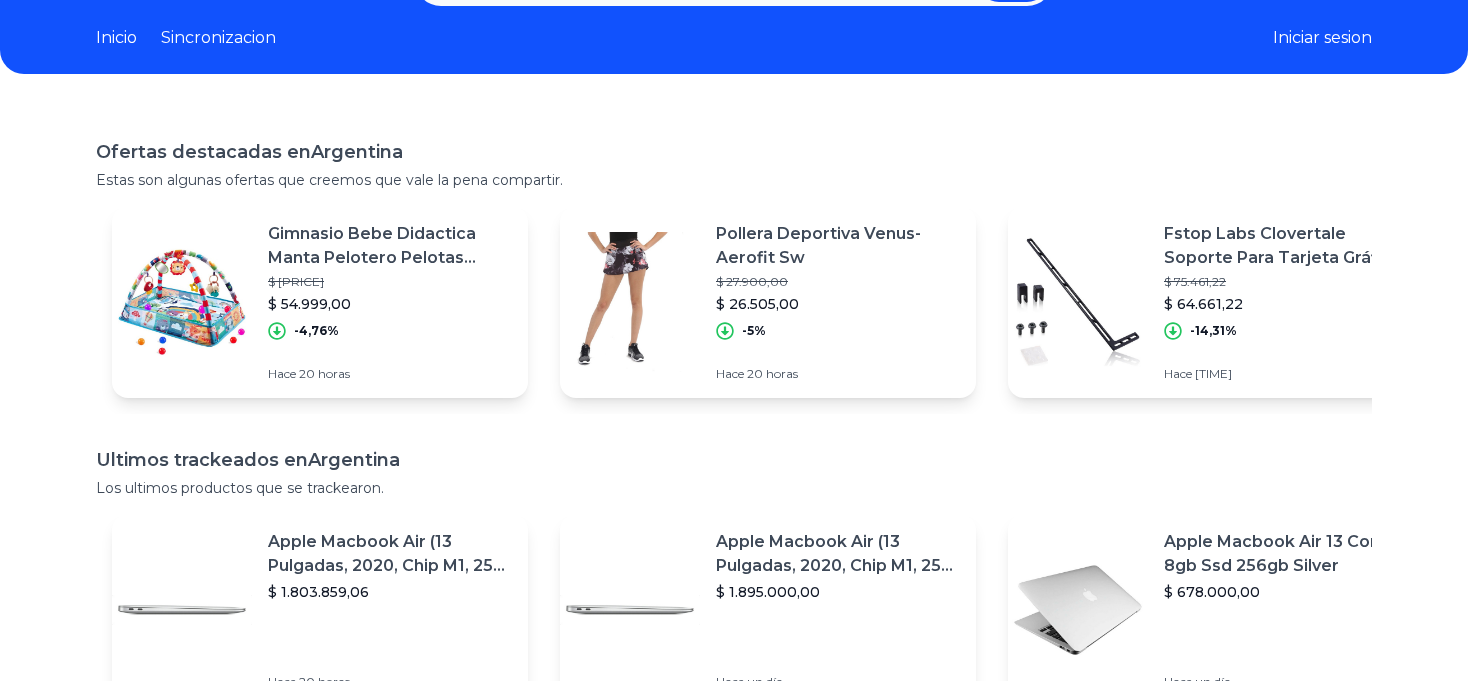 scroll, scrollTop: 46, scrollLeft: 0, axis: vertical 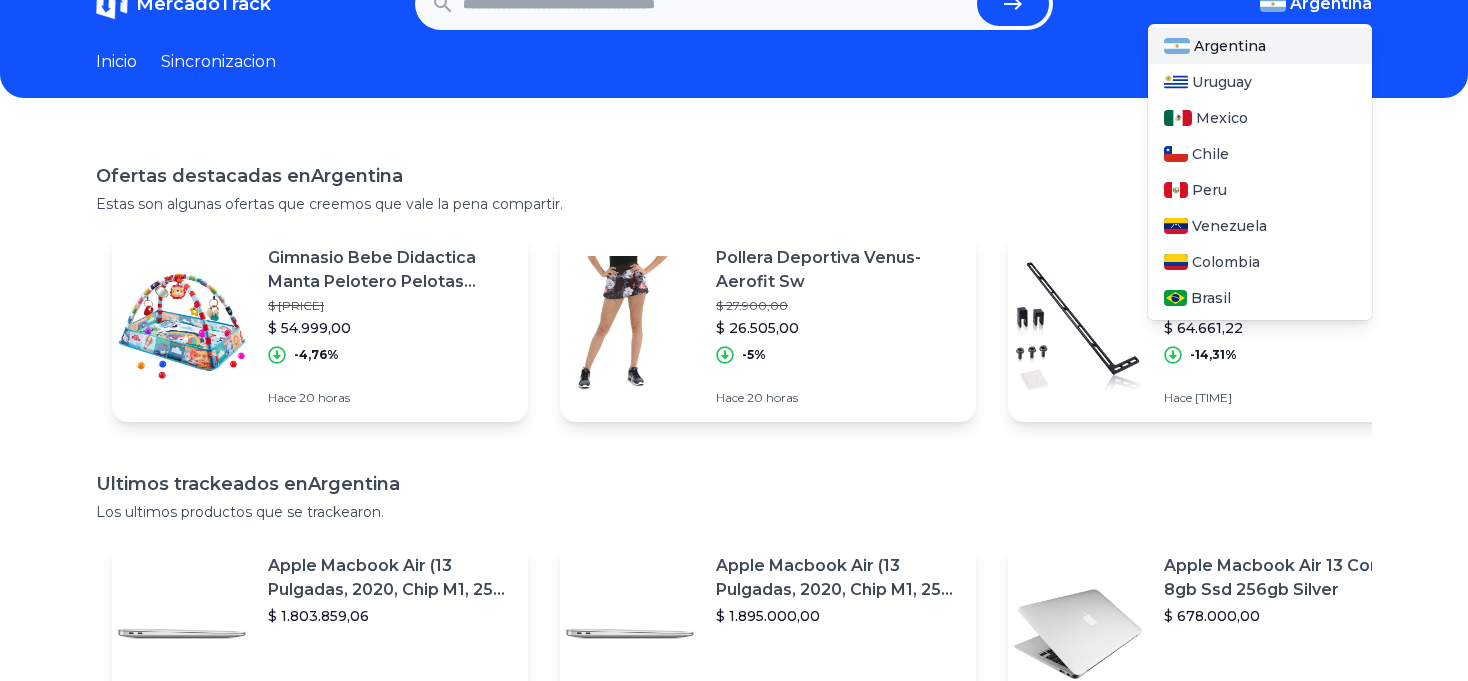 click on "Argentina" at bounding box center [1331, 4] 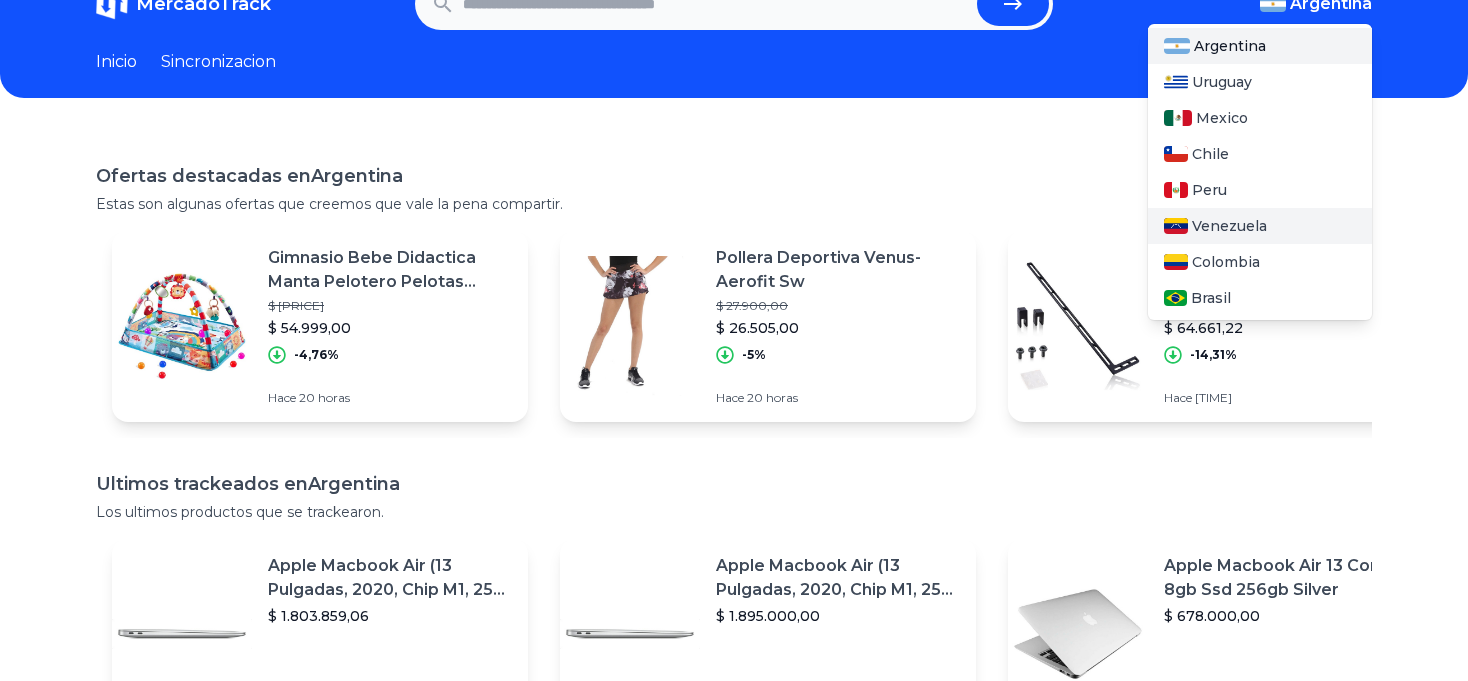 click on "Venezuela" at bounding box center (1229, 226) 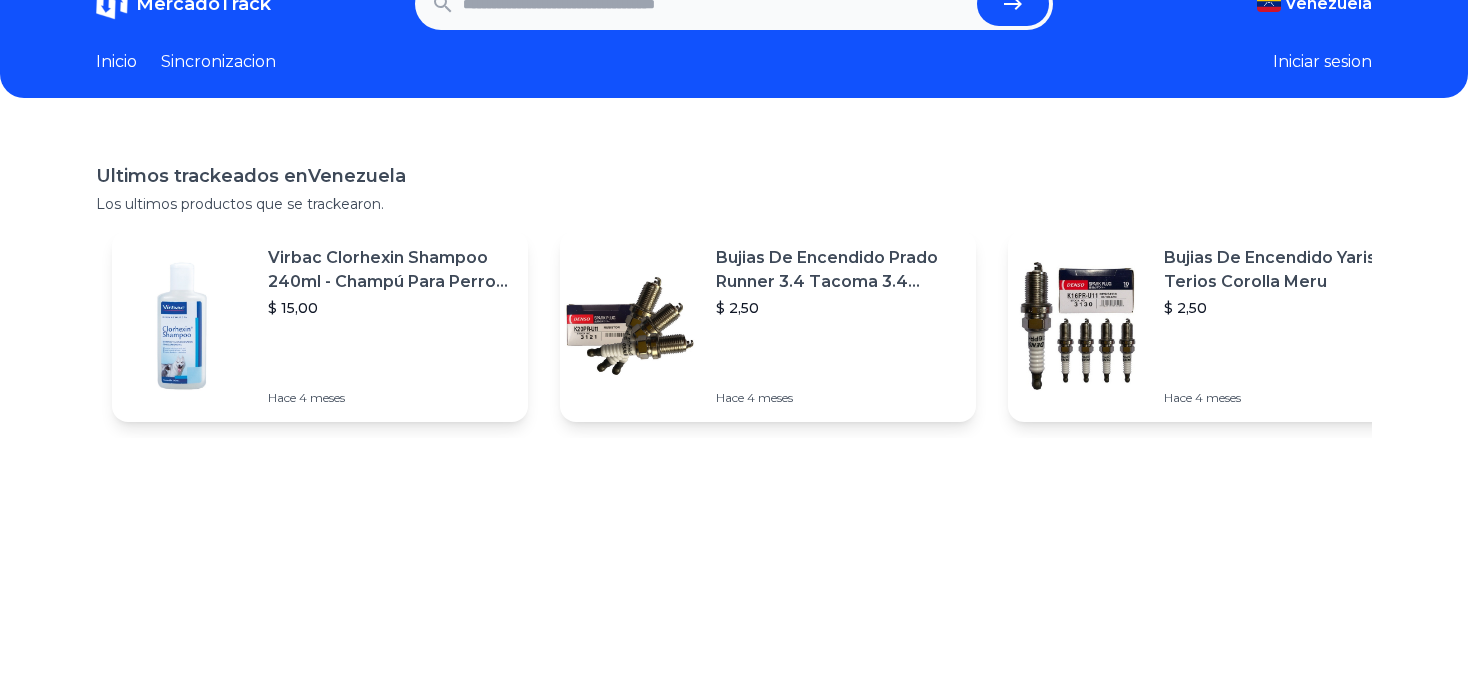 scroll, scrollTop: 0, scrollLeft: 0, axis: both 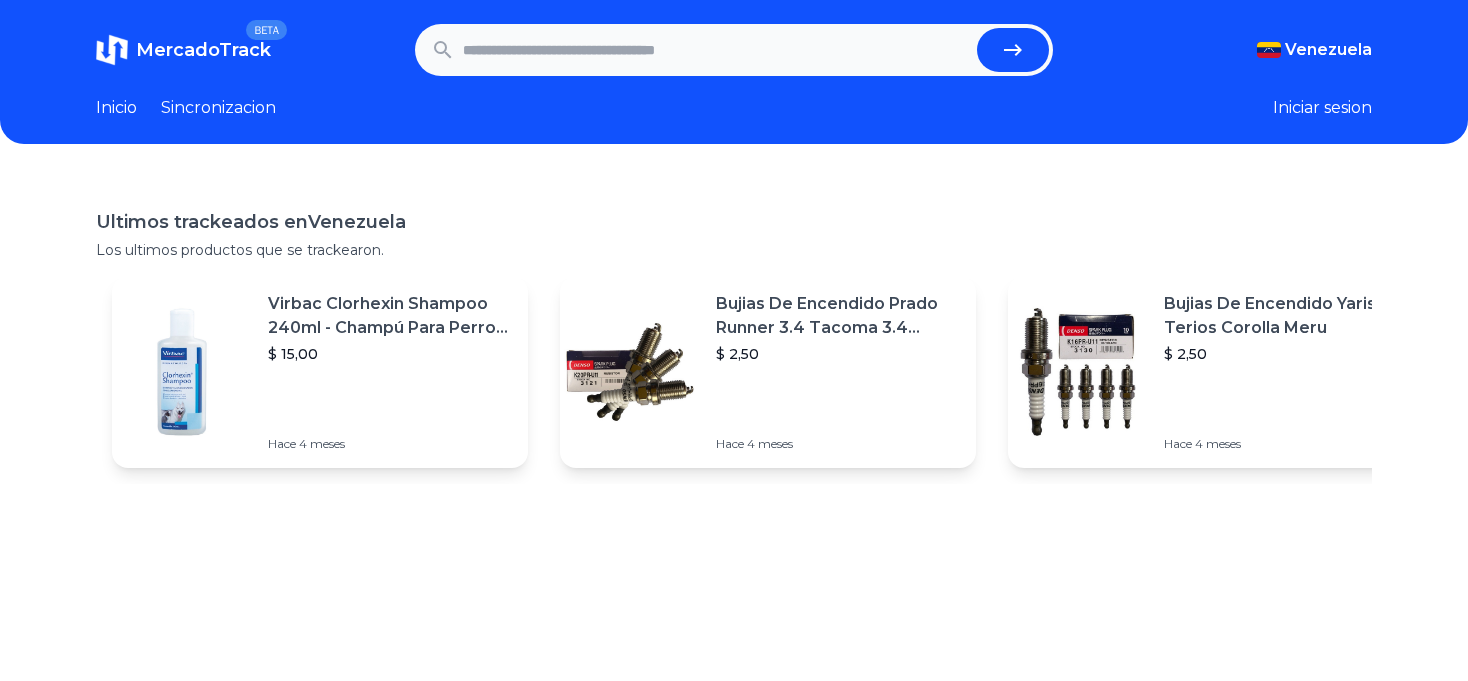 click at bounding box center (716, 50) 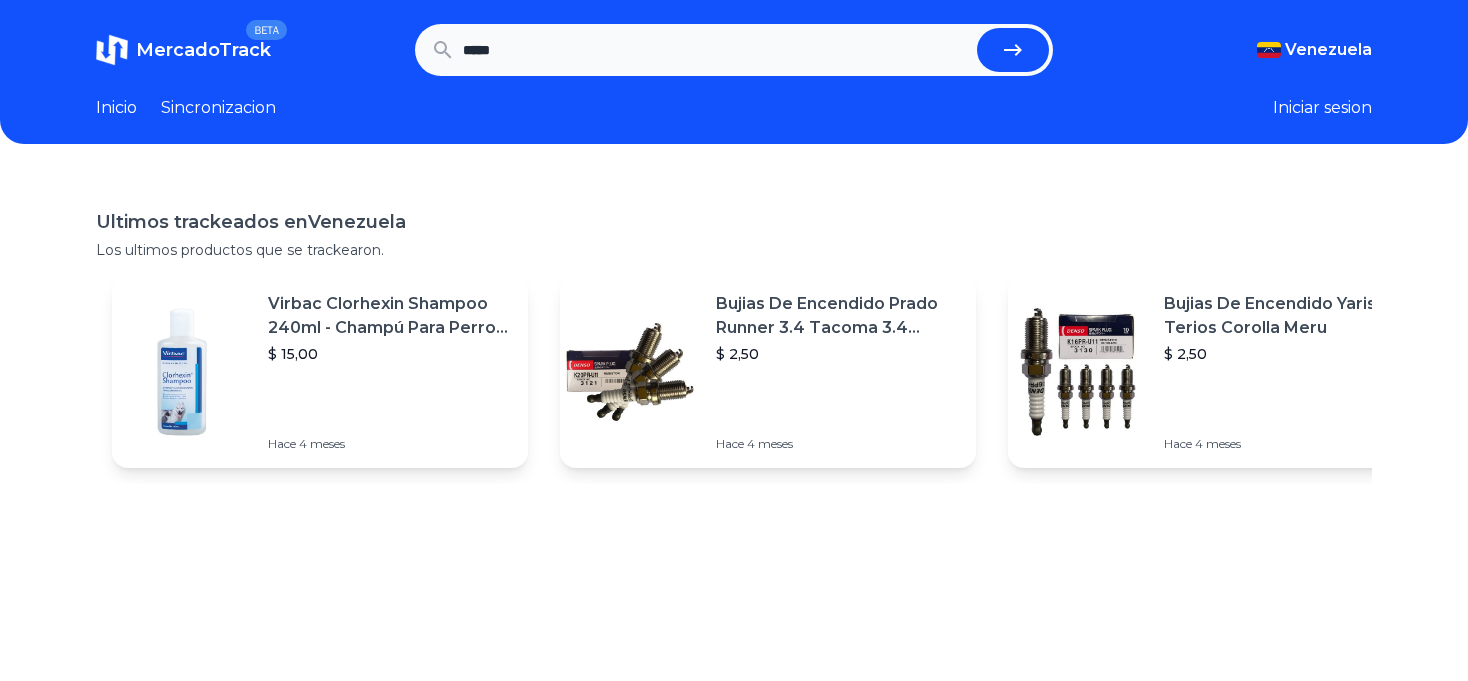 type on "*****" 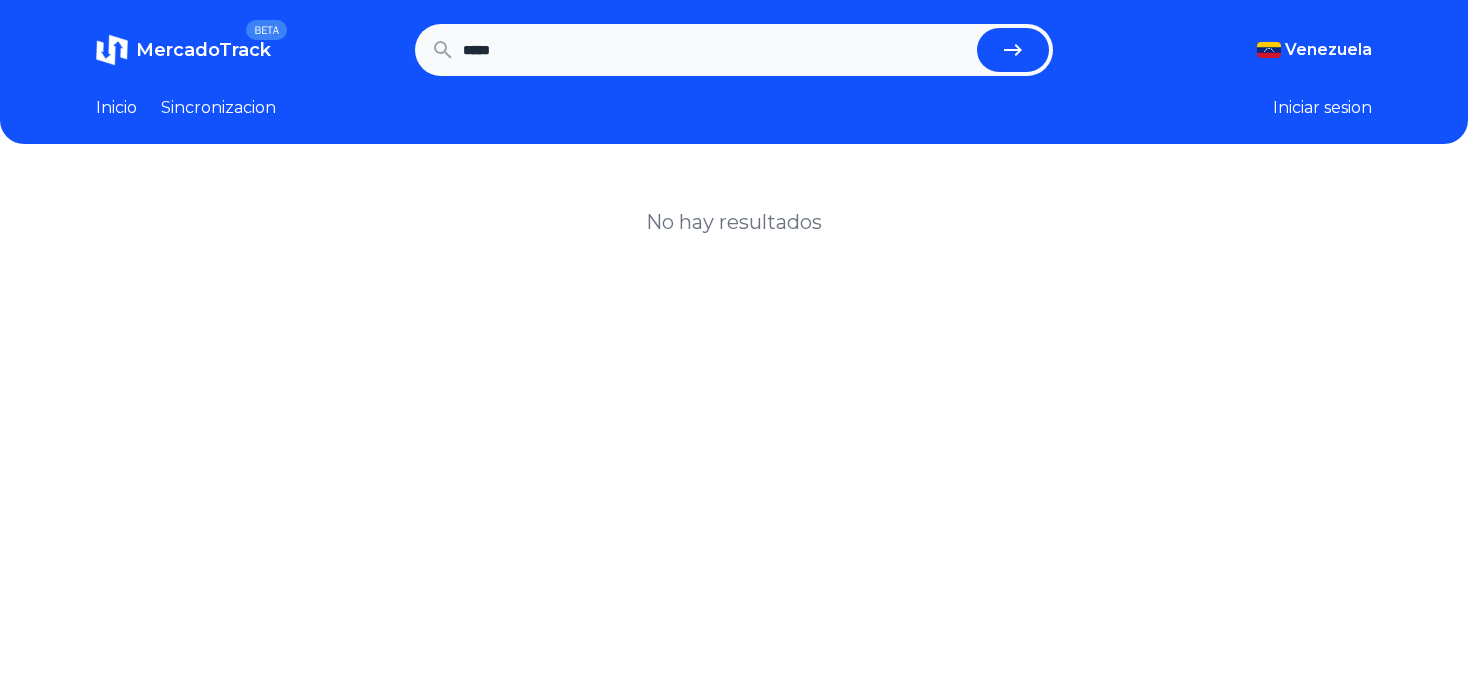 scroll, scrollTop: 0, scrollLeft: 0, axis: both 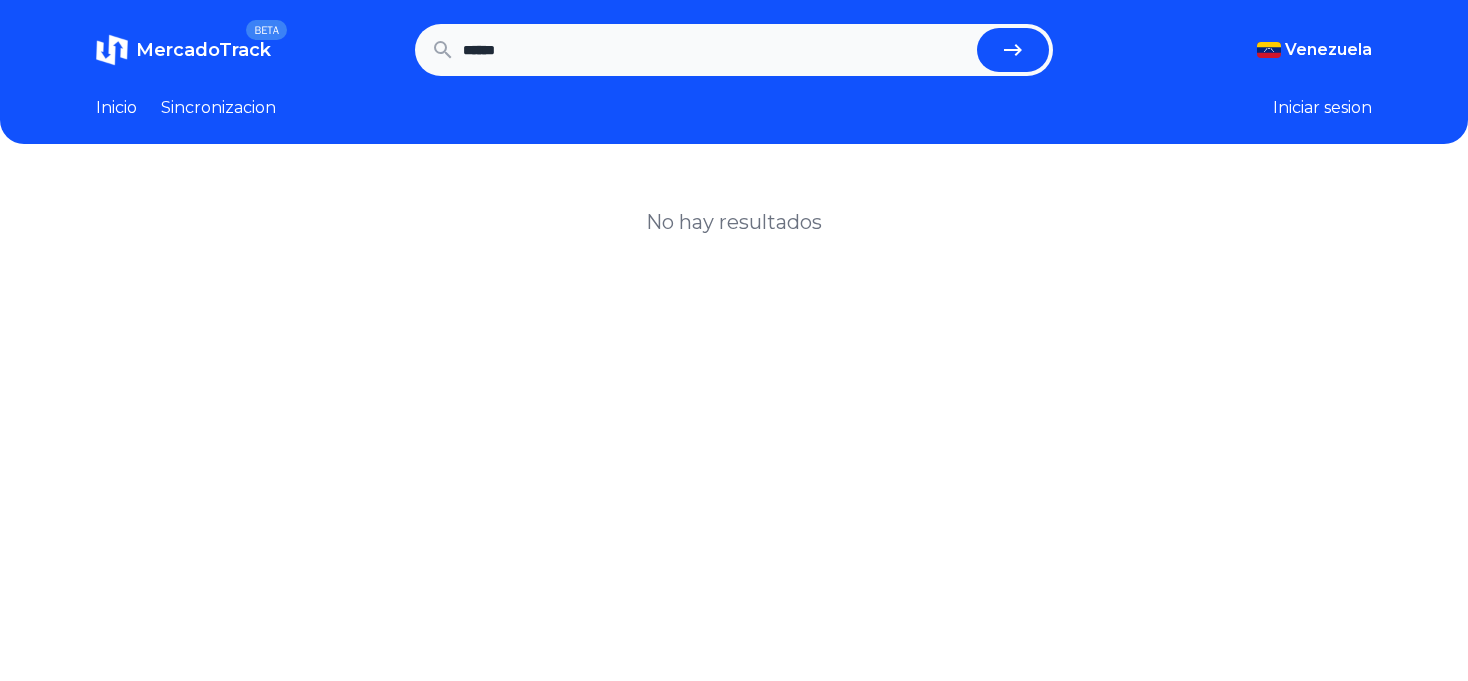 type on "******" 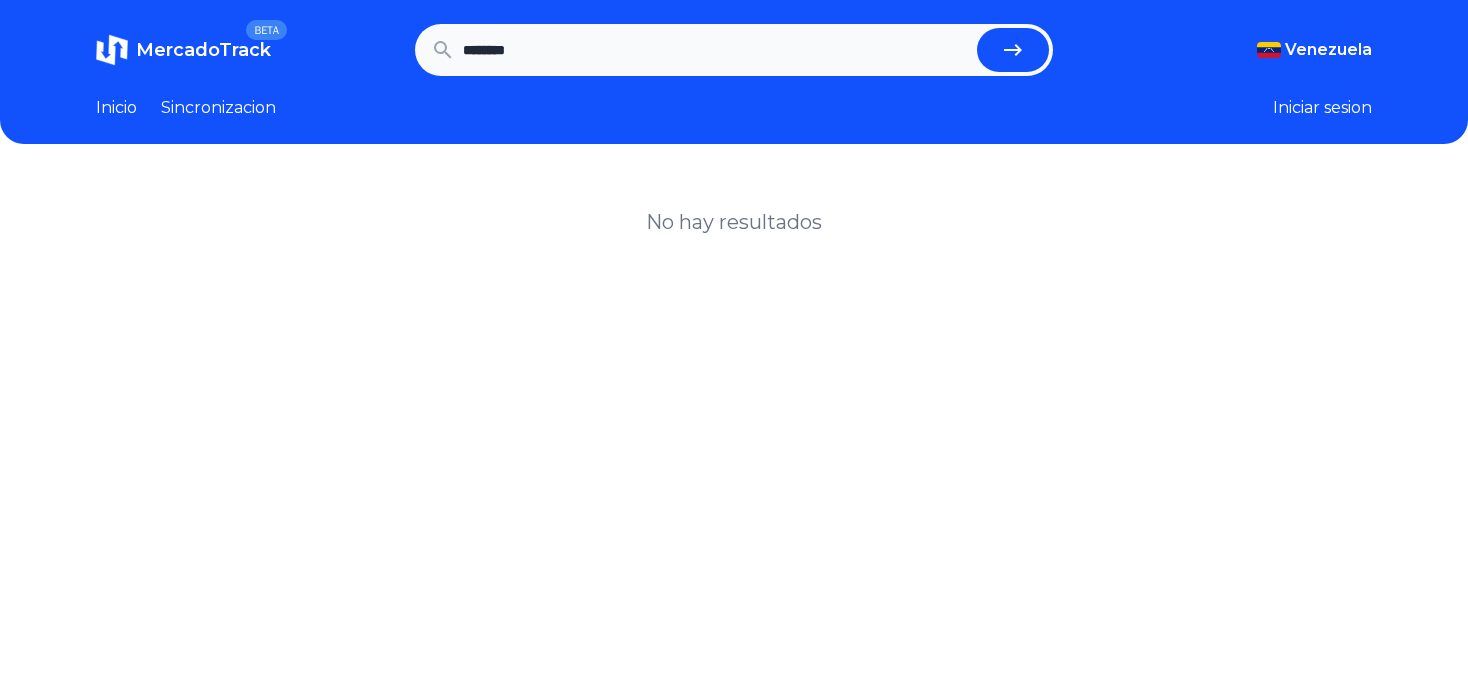 type on "********" 